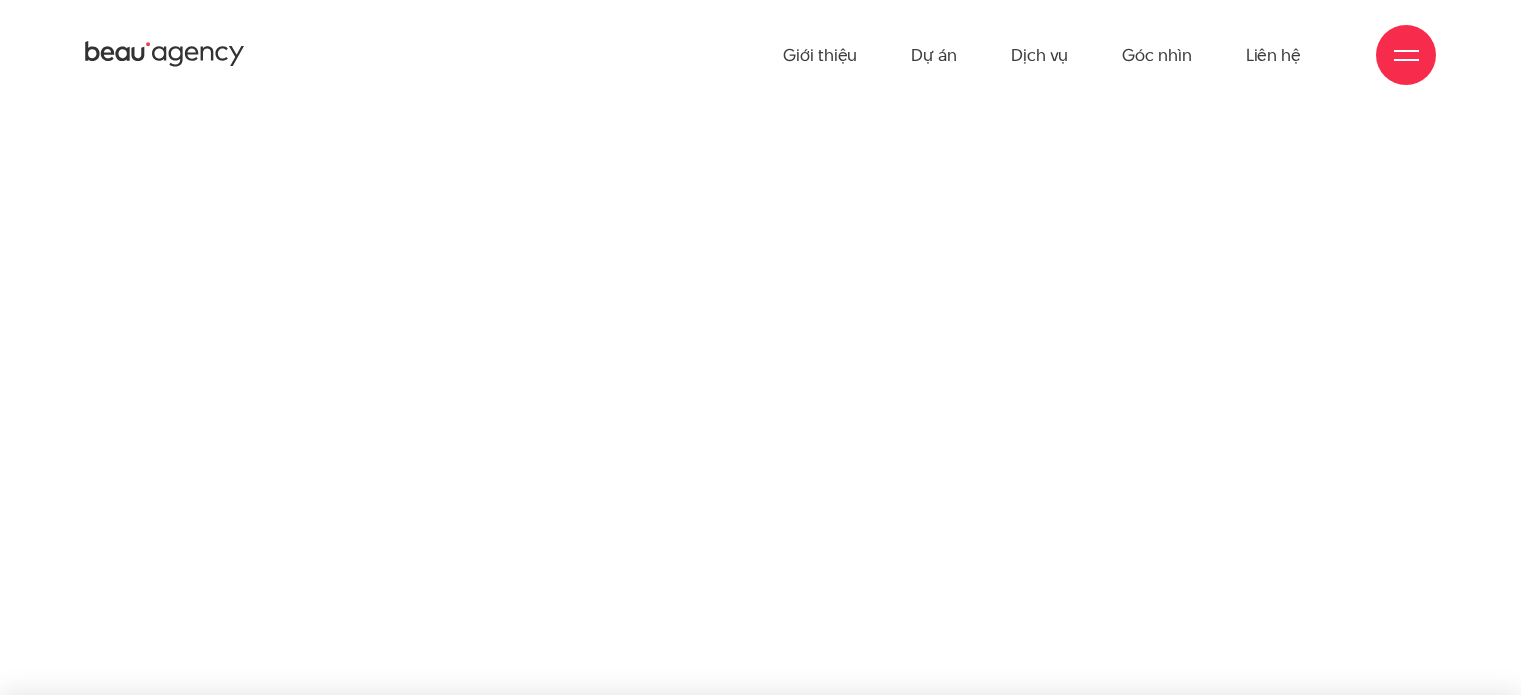 scroll, scrollTop: 0, scrollLeft: 0, axis: both 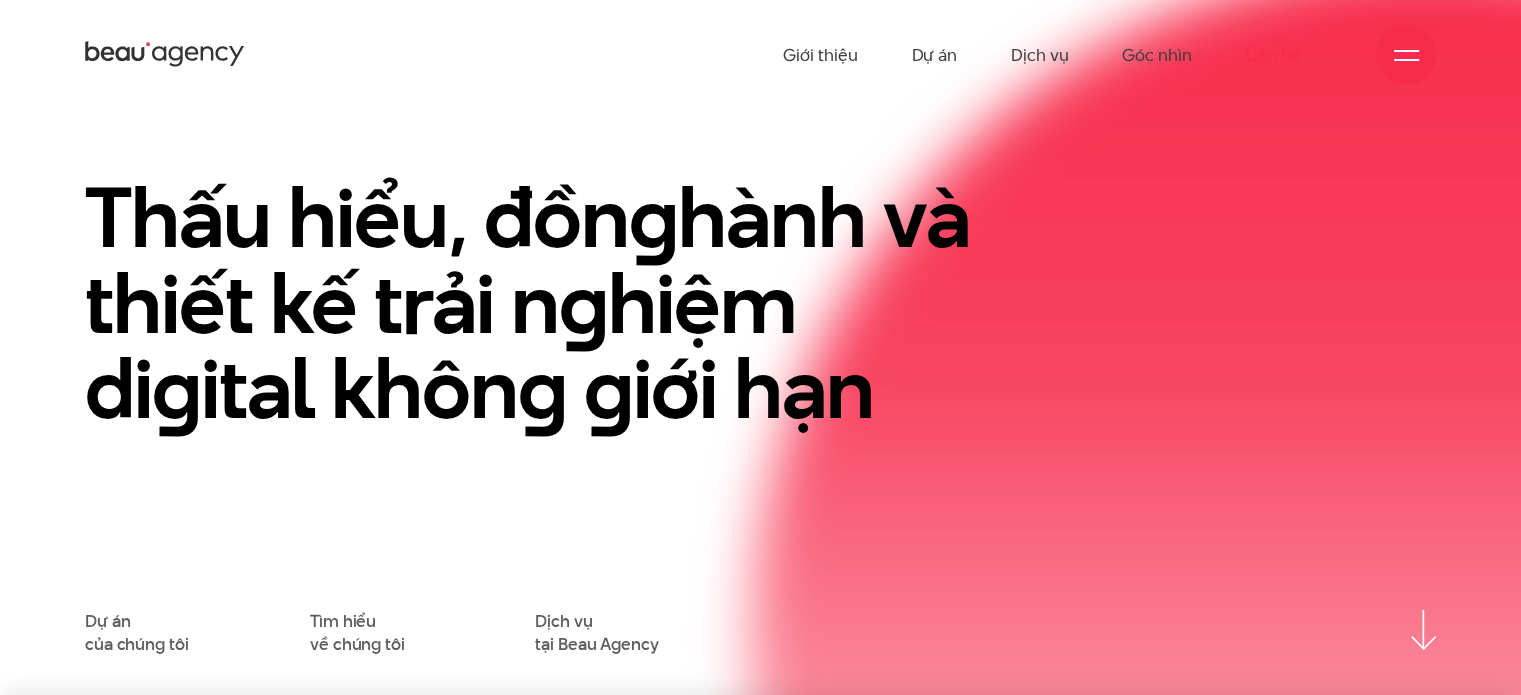 click on "Liên hệ" at bounding box center (1273, 55) 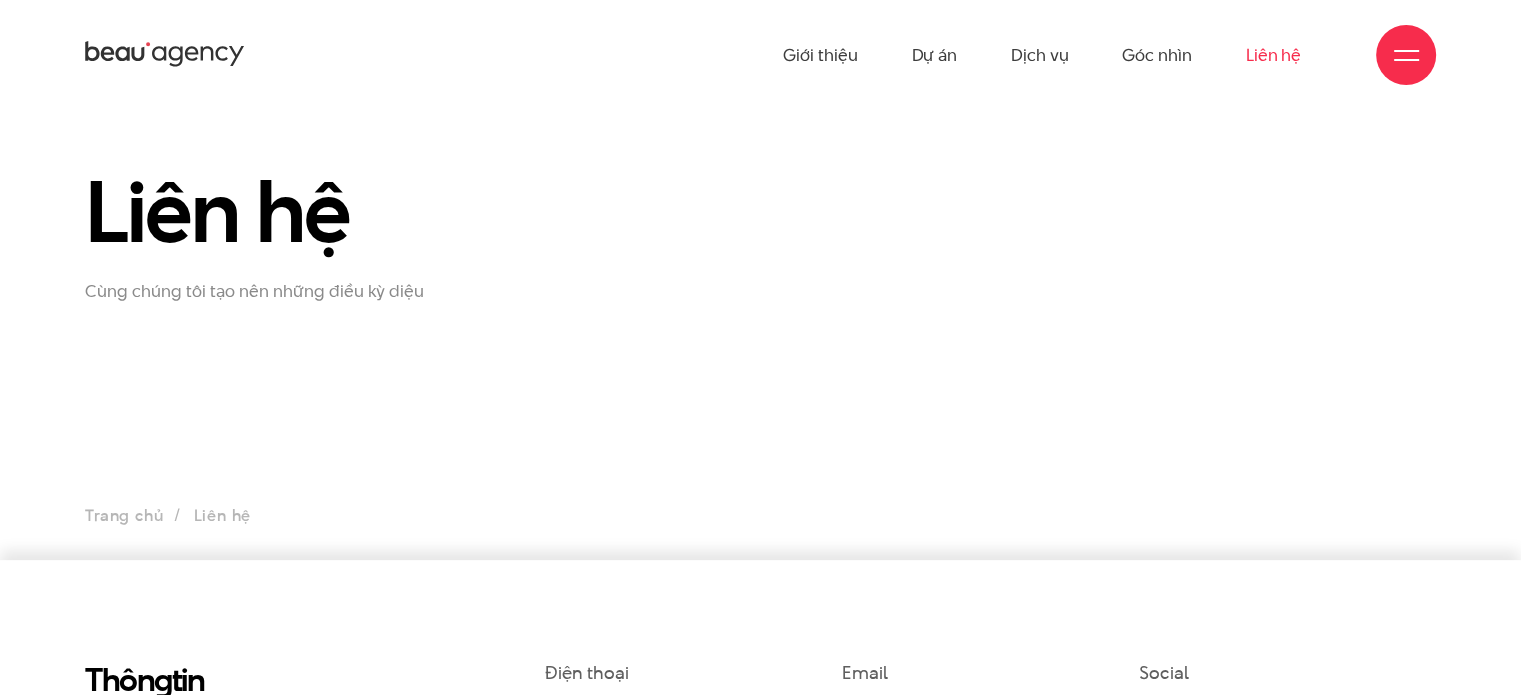 scroll, scrollTop: 0, scrollLeft: 0, axis: both 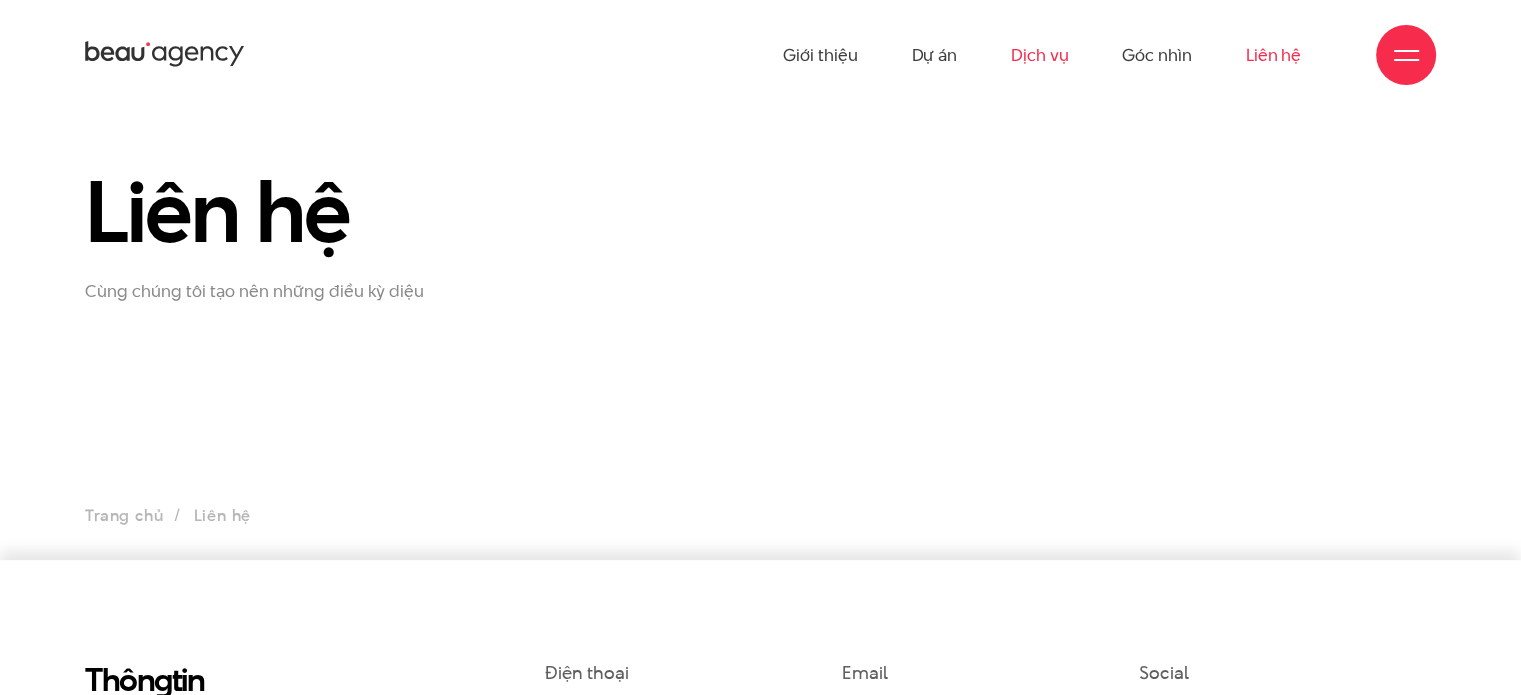 click on "Dịch vụ" at bounding box center [1039, 55] 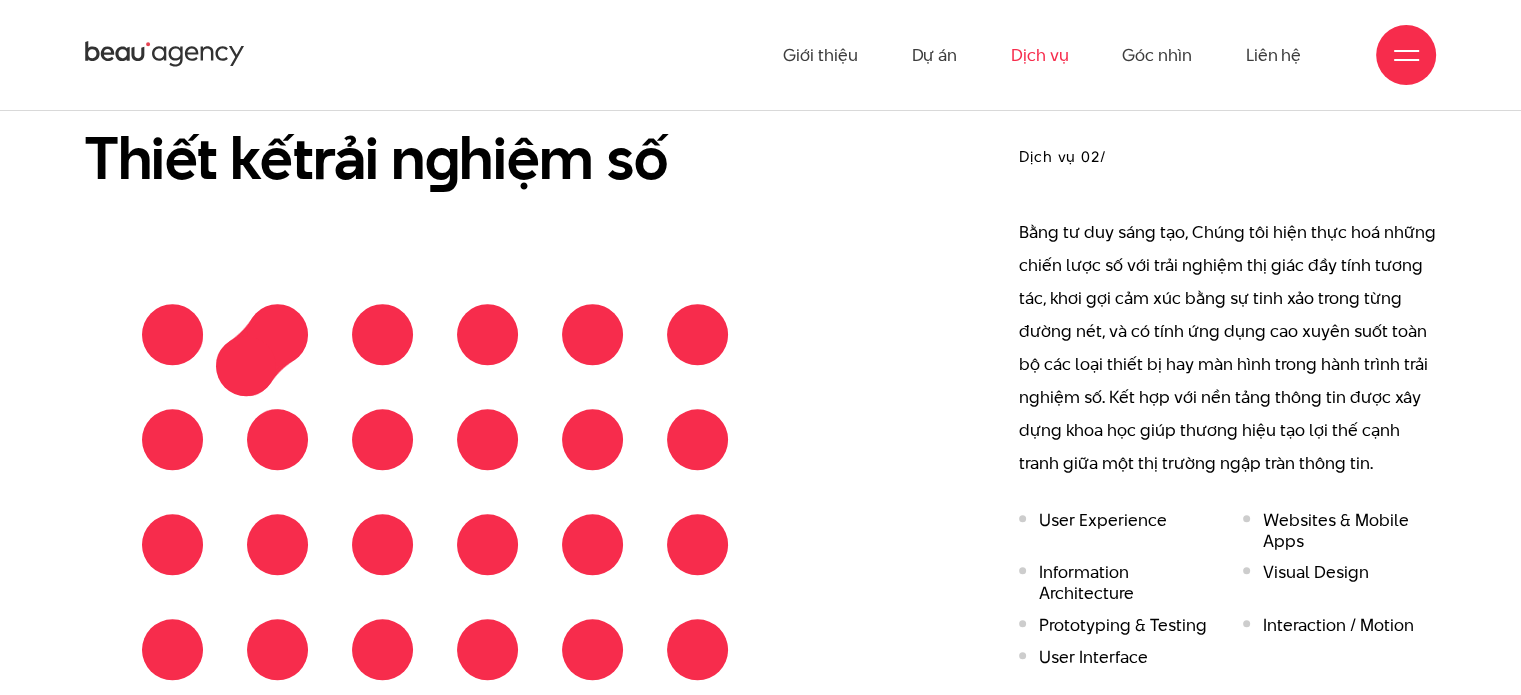 scroll, scrollTop: 1900, scrollLeft: 0, axis: vertical 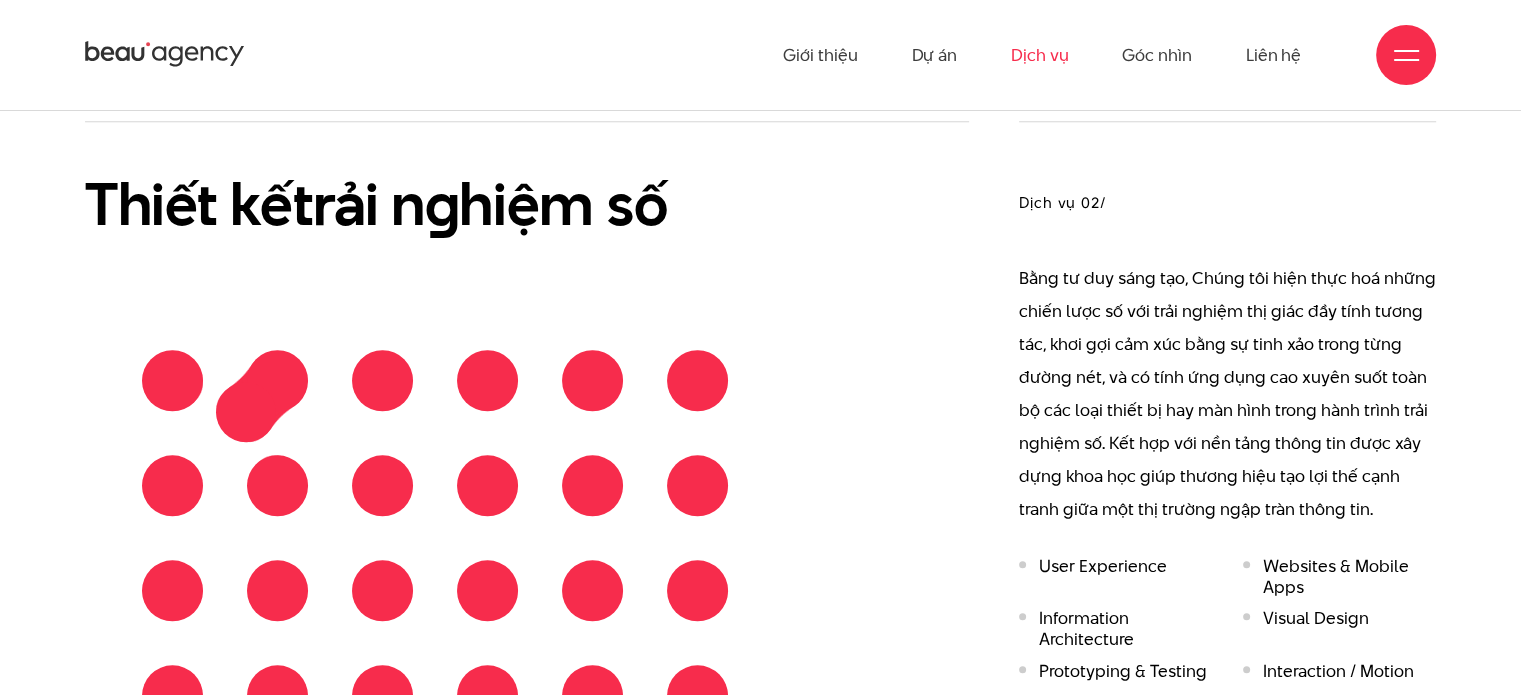 click on "User Experience" at bounding box center (1116, 577) 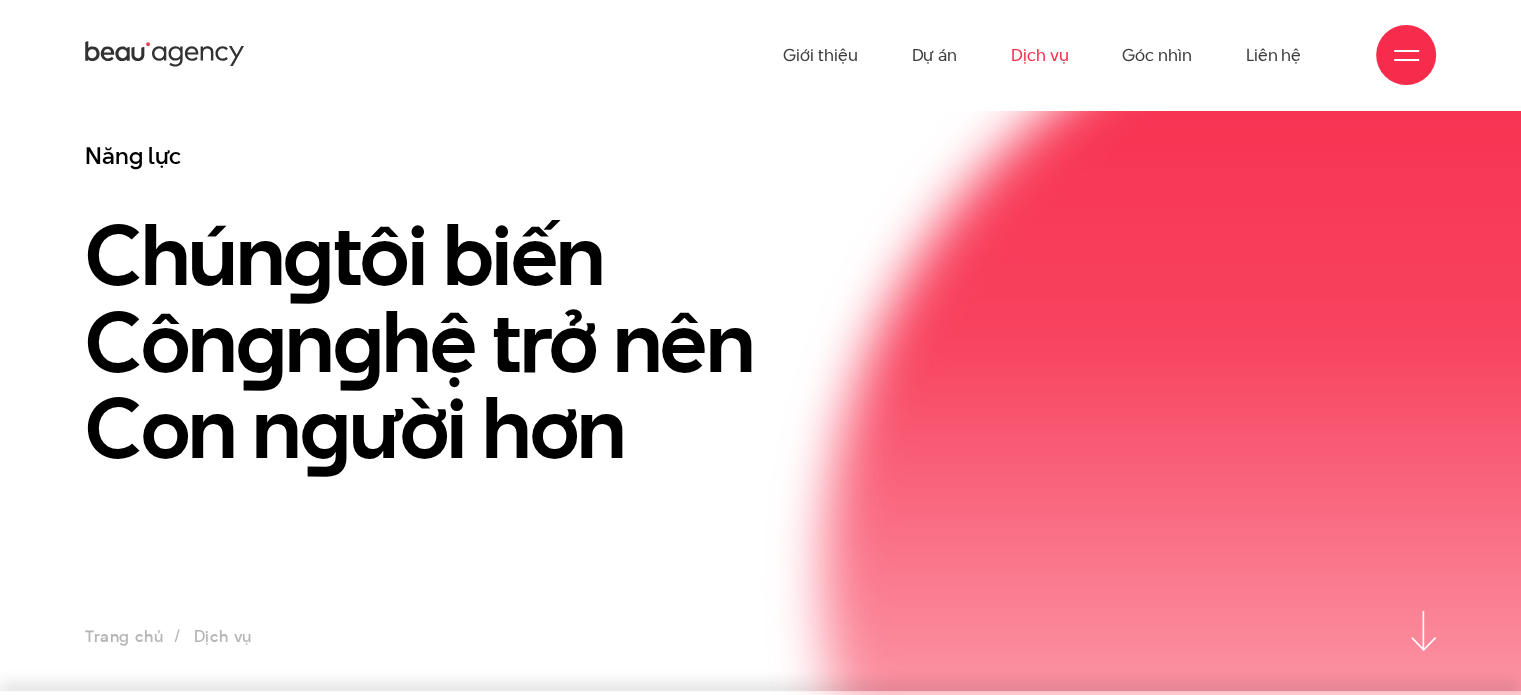 scroll, scrollTop: 0, scrollLeft: 0, axis: both 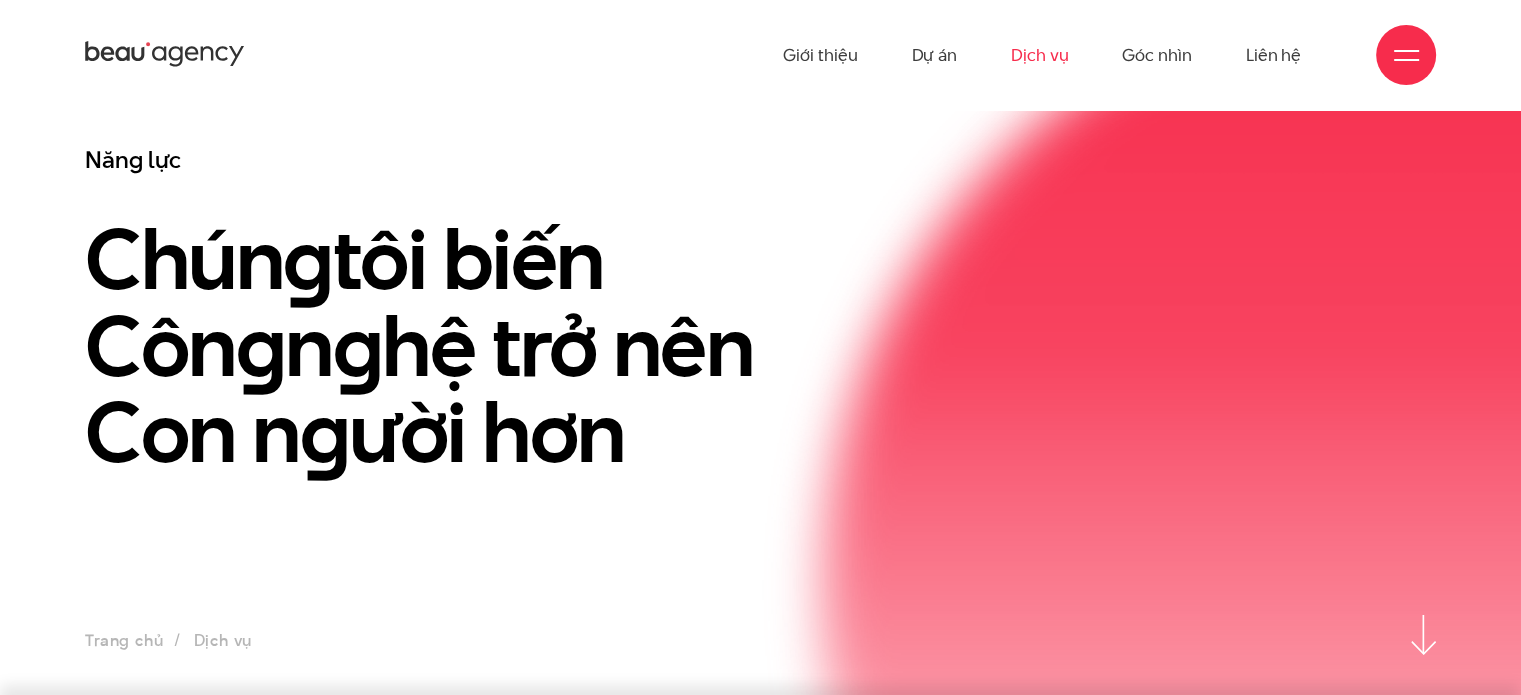 click on "Chún g  tôi biến  Côn g  n g hệ trở nên  Con n g ười hơn" at bounding box center (473, 346) 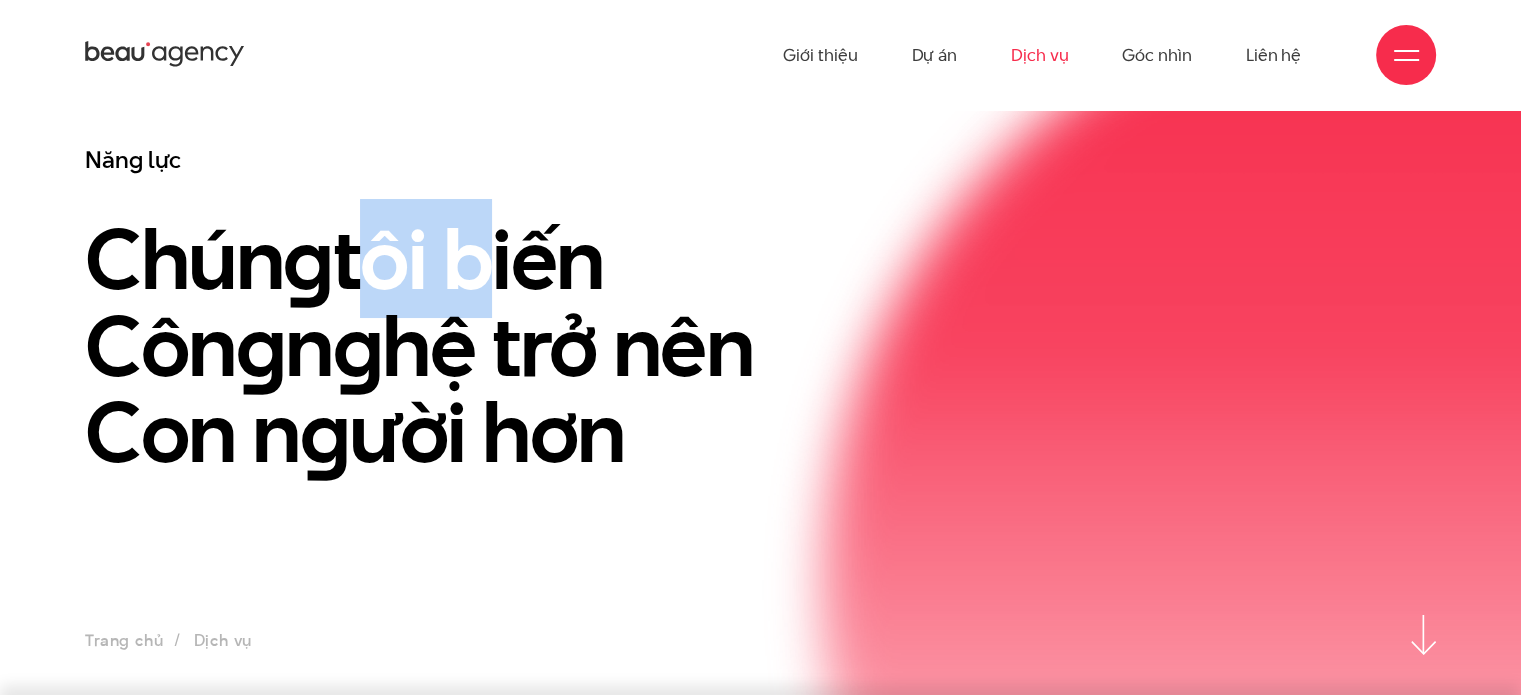 click on "Chún g  tôi biến  Côn g  n g hệ trở nên  Con n g ười hơn" at bounding box center [473, 346] 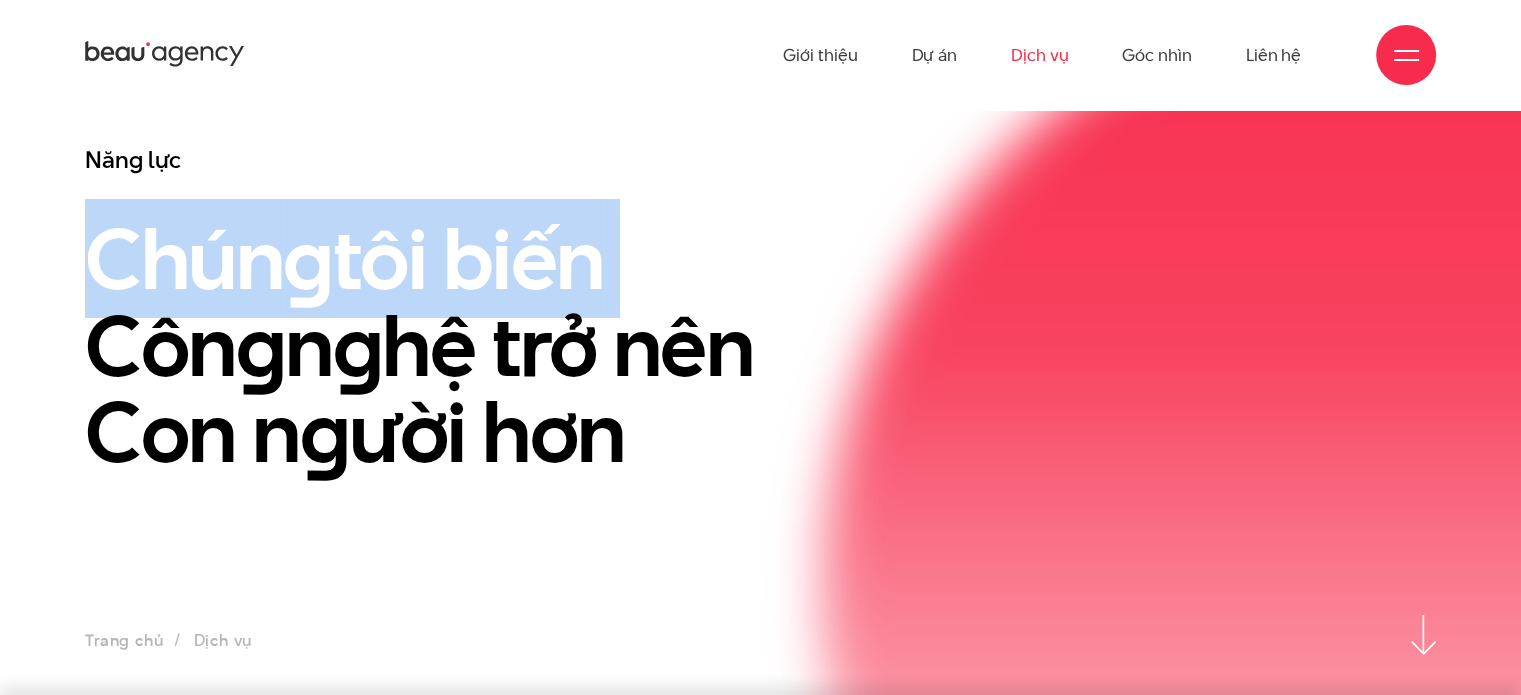 click on "Chún g  tôi biến  Côn g  n g hệ trở nên  Con n g ười hơn" at bounding box center (473, 346) 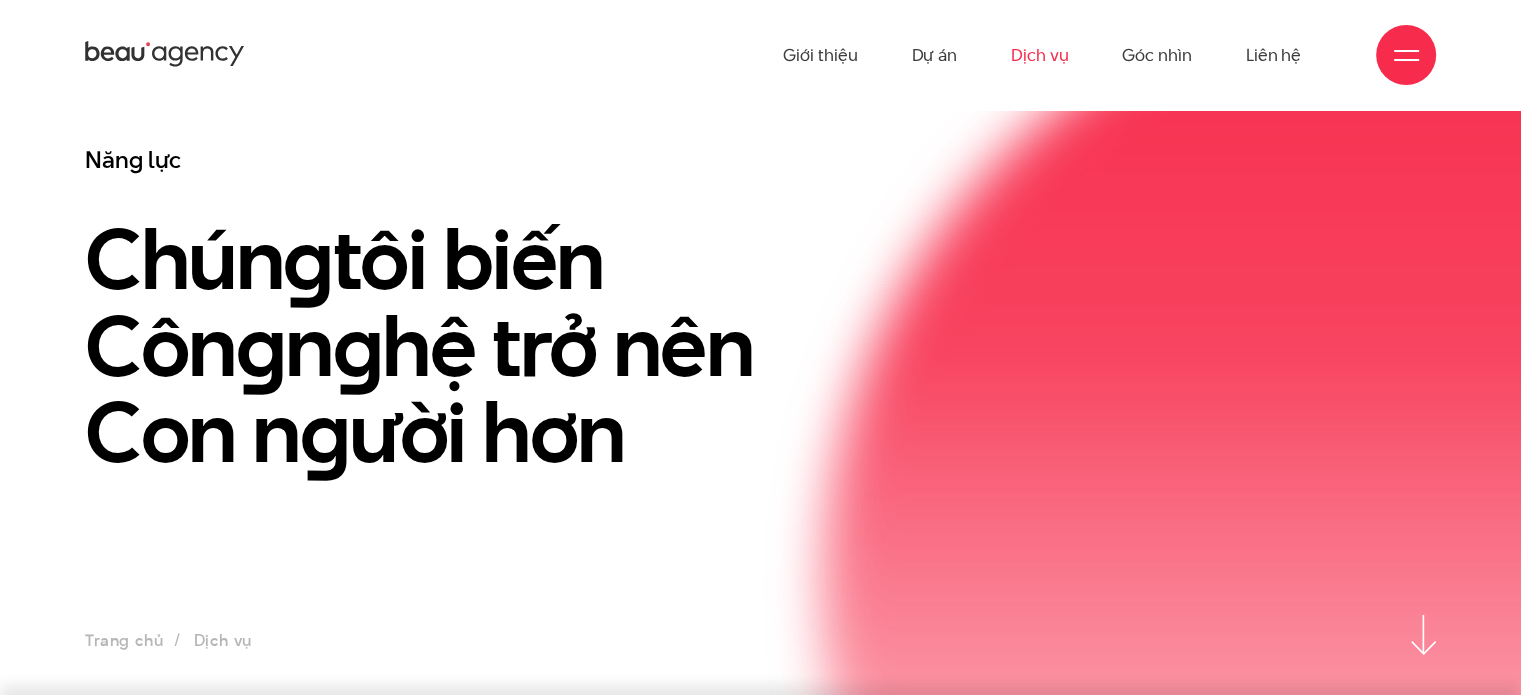 click on "Chún g  tôi biến  Côn g  n g hệ trở nên  Con n g ười hơn" at bounding box center (473, 346) 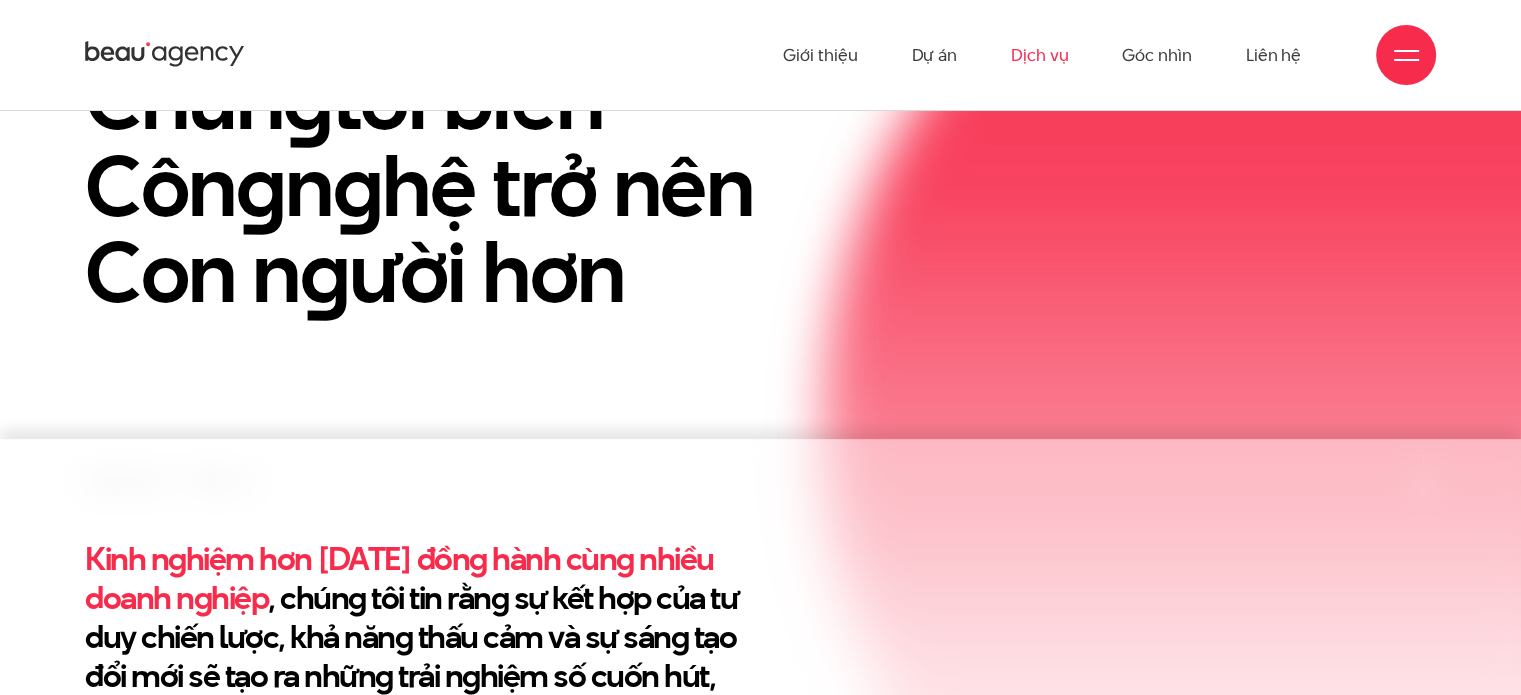 scroll, scrollTop: 0, scrollLeft: 0, axis: both 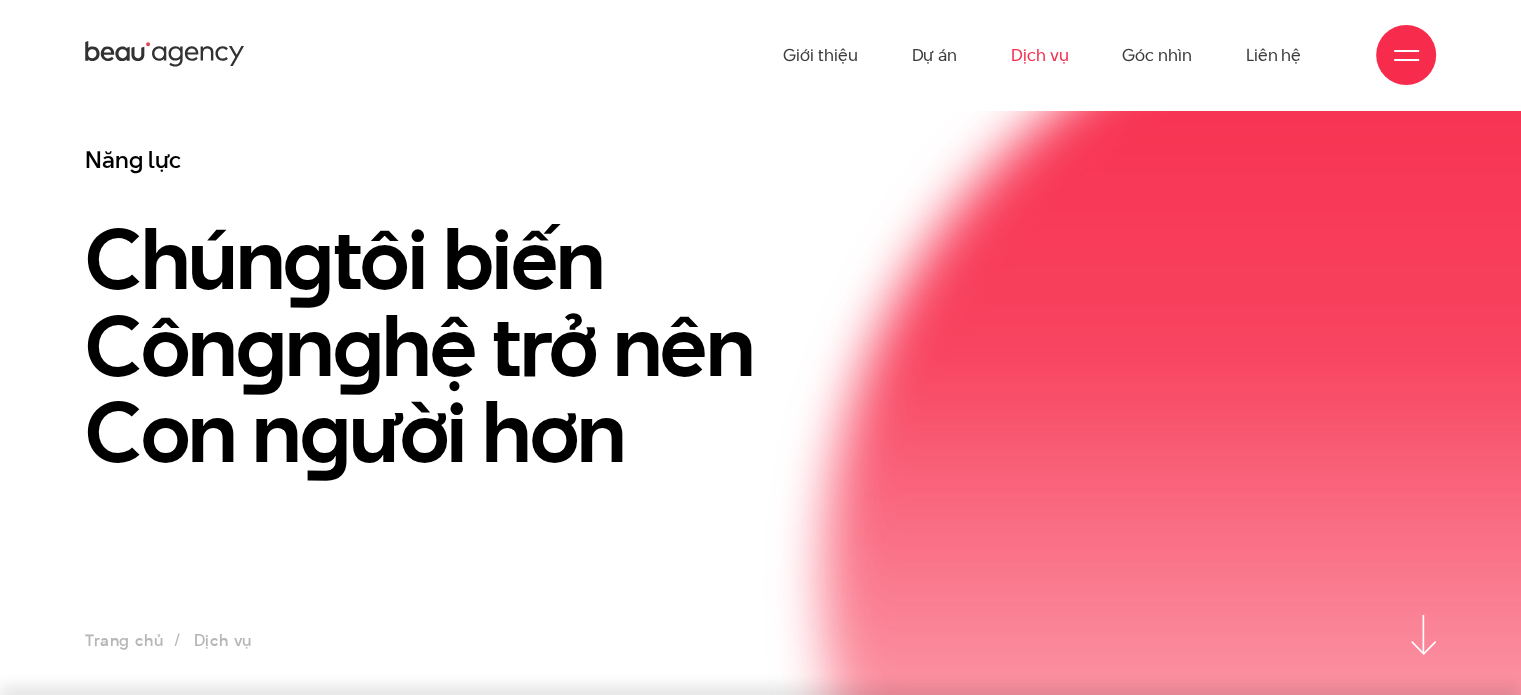 click at bounding box center [1406, 55] 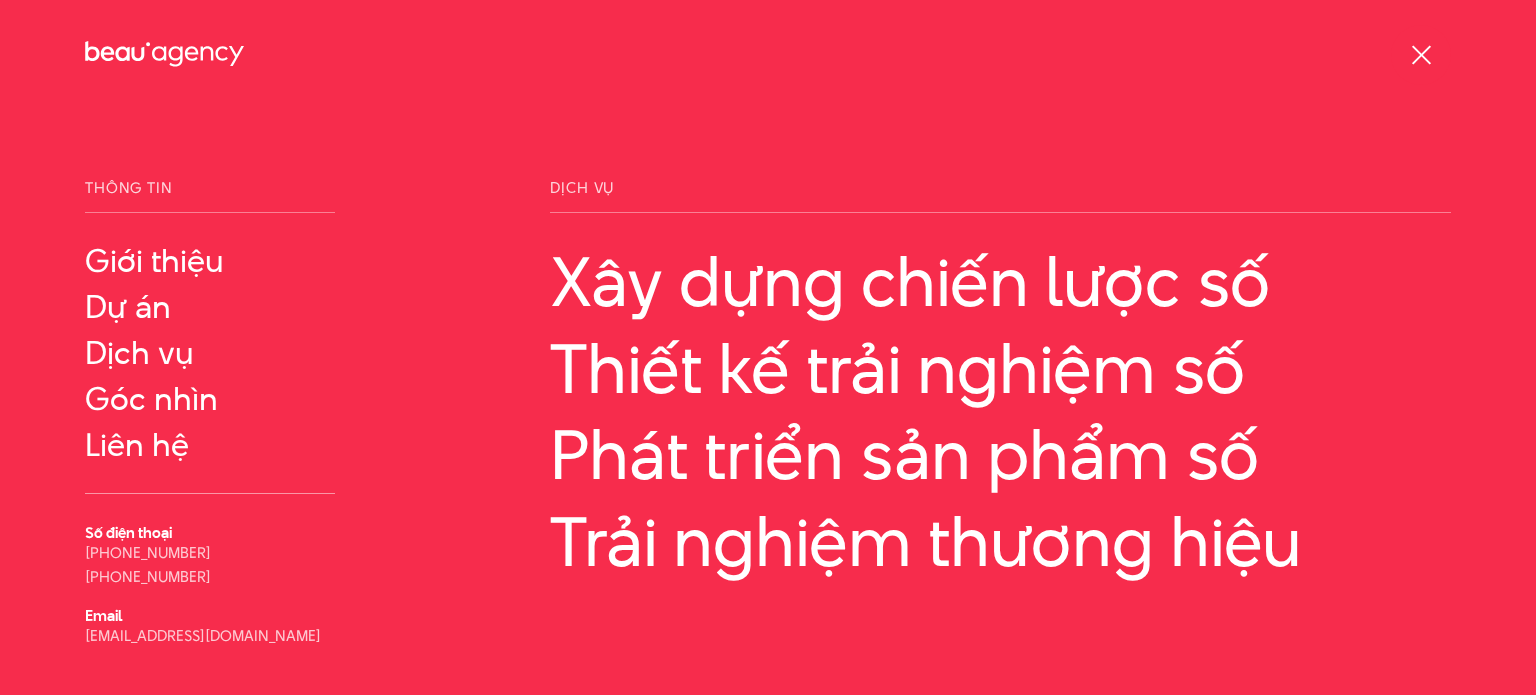 click at bounding box center [1421, 55] 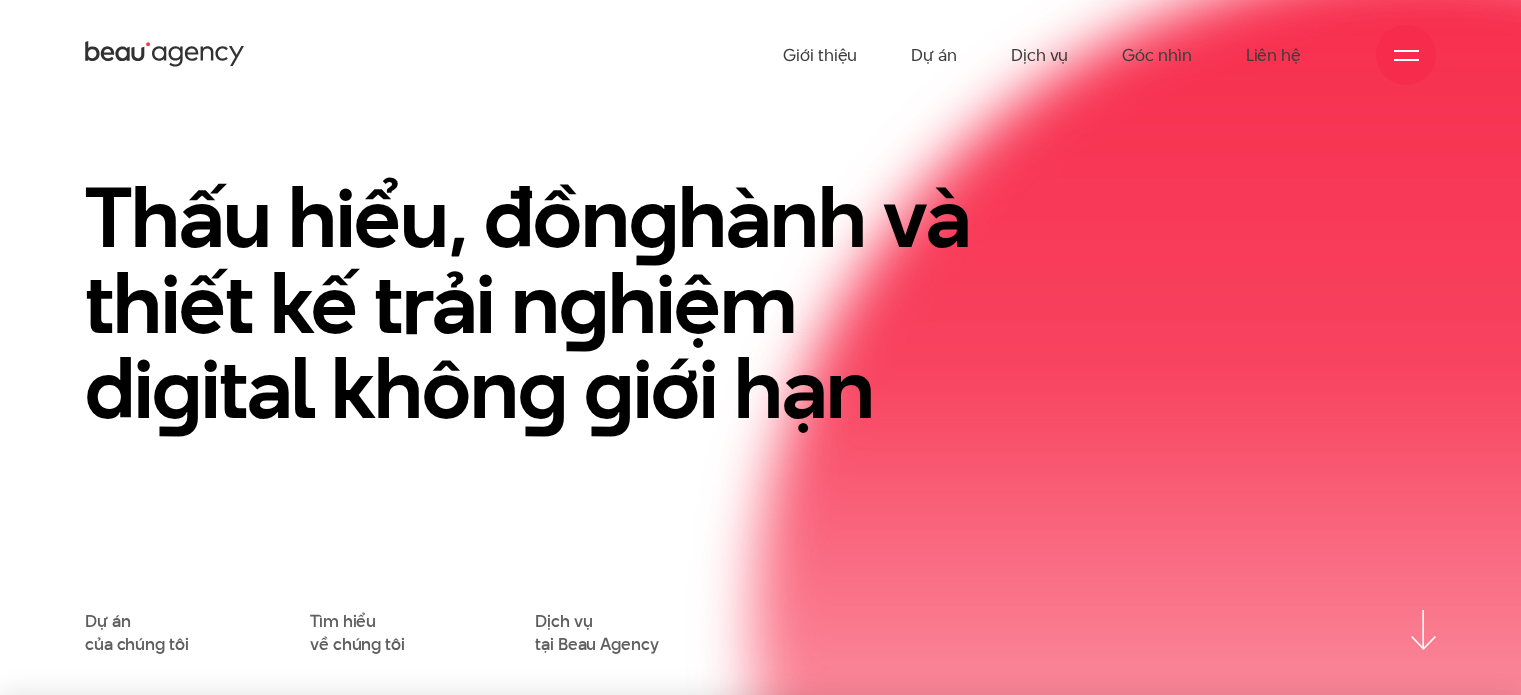 scroll, scrollTop: 0, scrollLeft: 0, axis: both 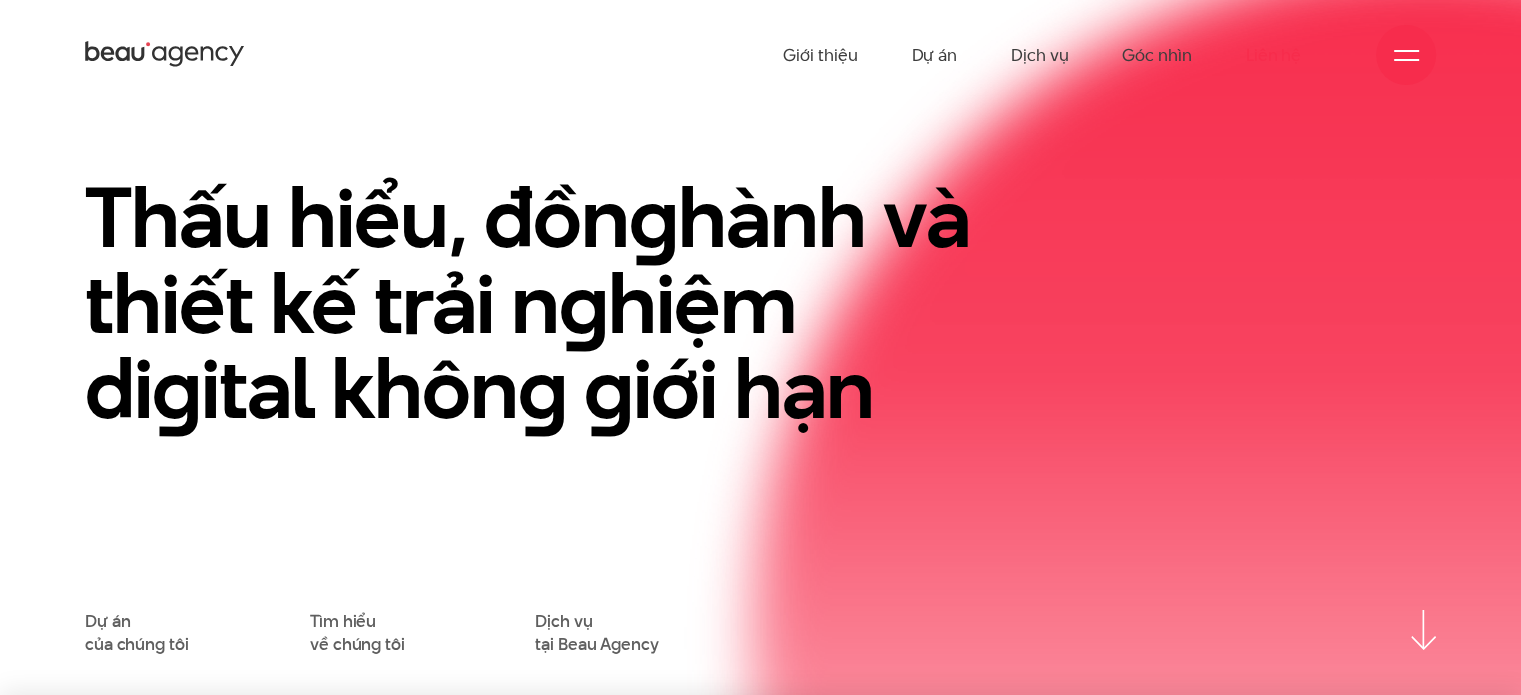 click on "Liên hệ" at bounding box center (1273, 55) 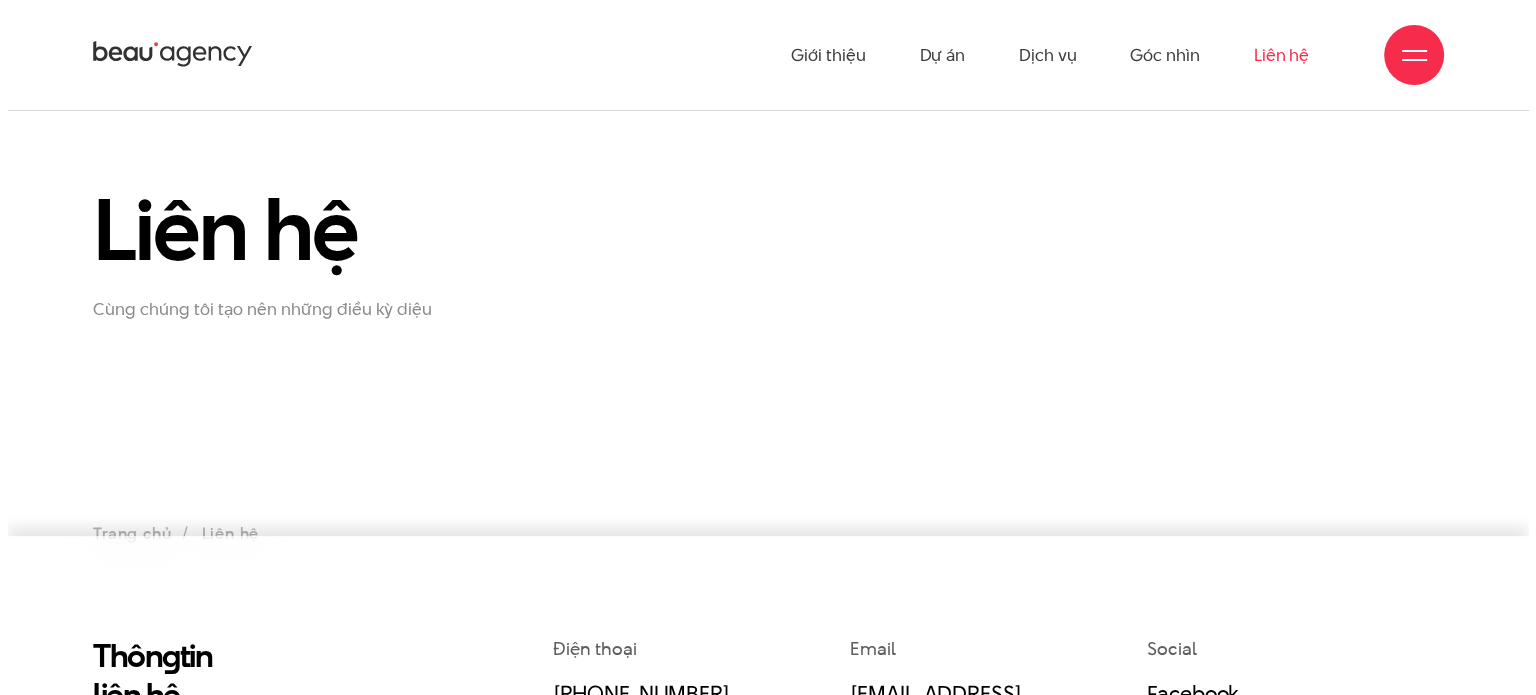 scroll, scrollTop: 0, scrollLeft: 0, axis: both 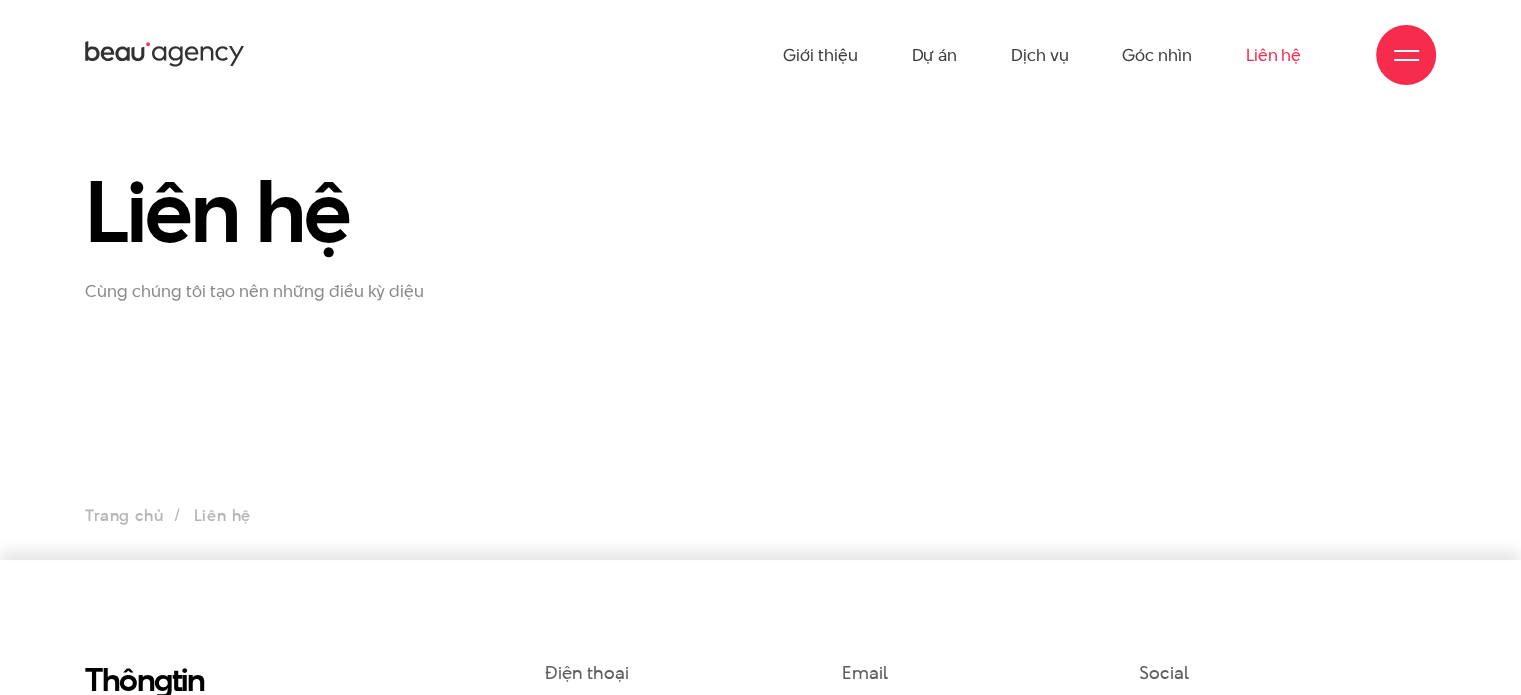 click on "Cùng chúng tôi tạo nên những điều kỳ diệu" at bounding box center [300, 291] 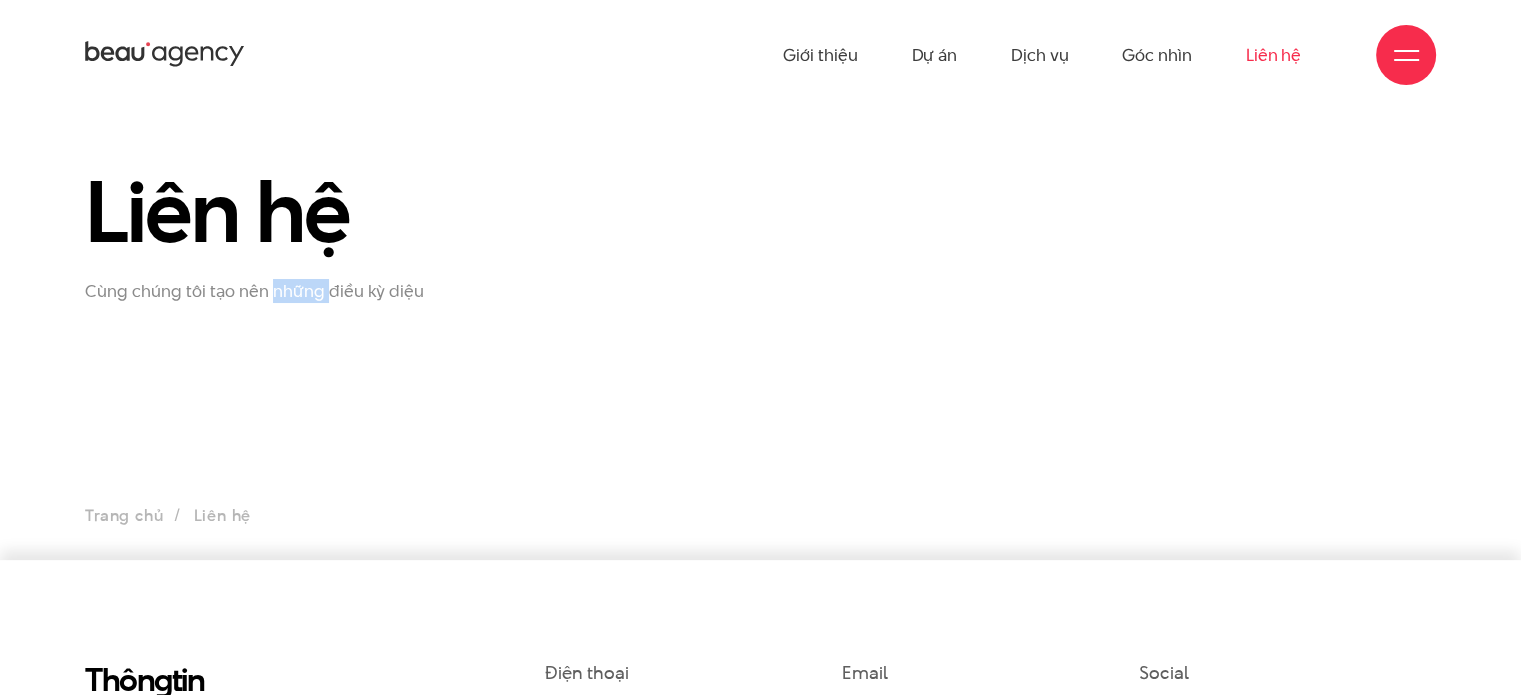 click on "Cùng chúng tôi tạo nên những điều kỳ diệu" at bounding box center (300, 291) 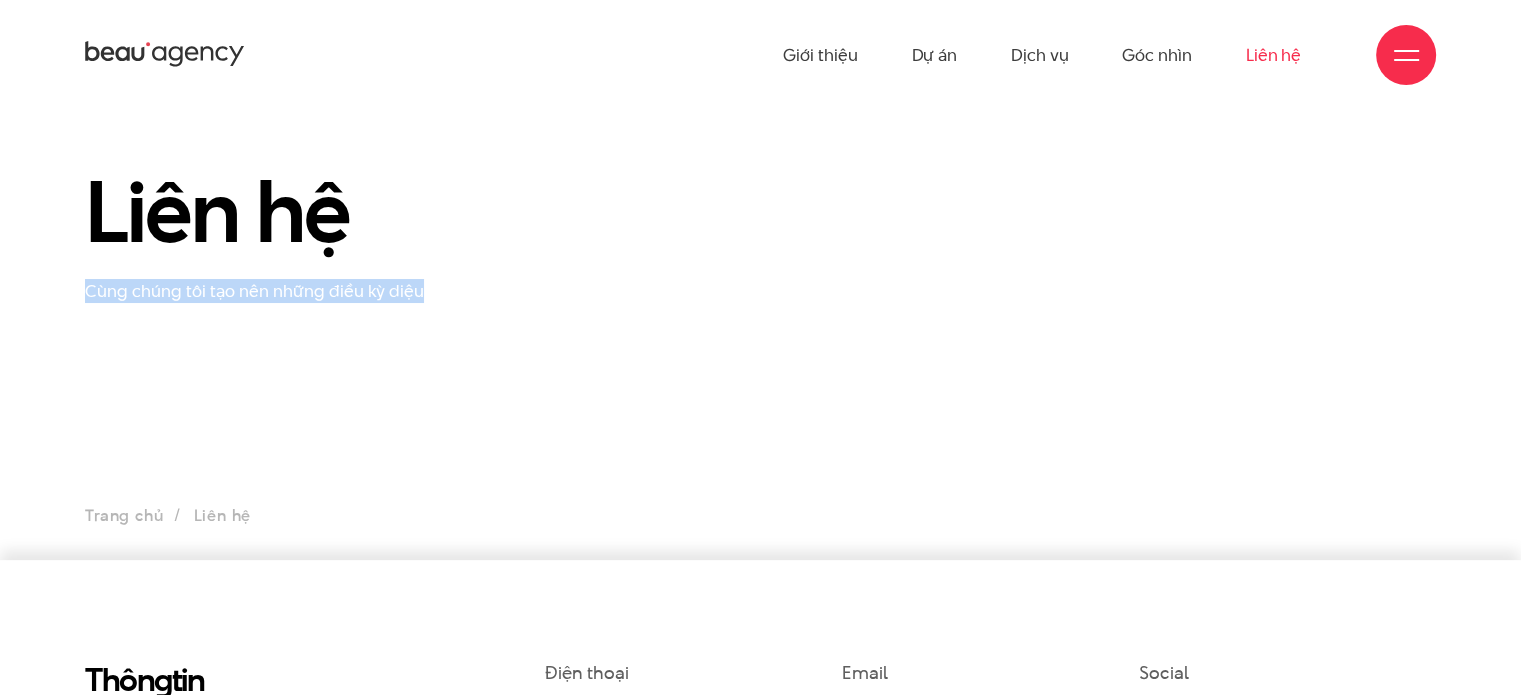 click on "Cùng chúng tôi tạo nên những điều kỳ diệu" at bounding box center [300, 291] 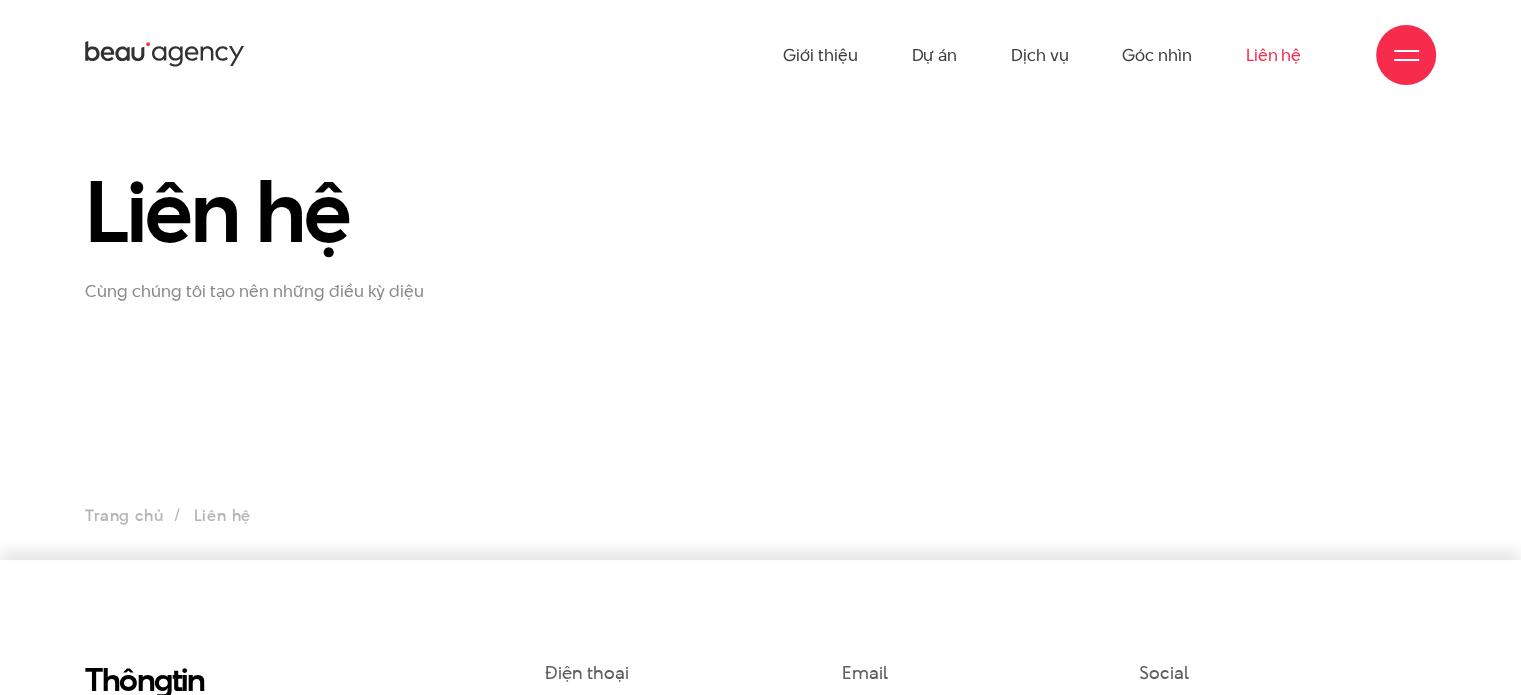 click at bounding box center [1406, 55] 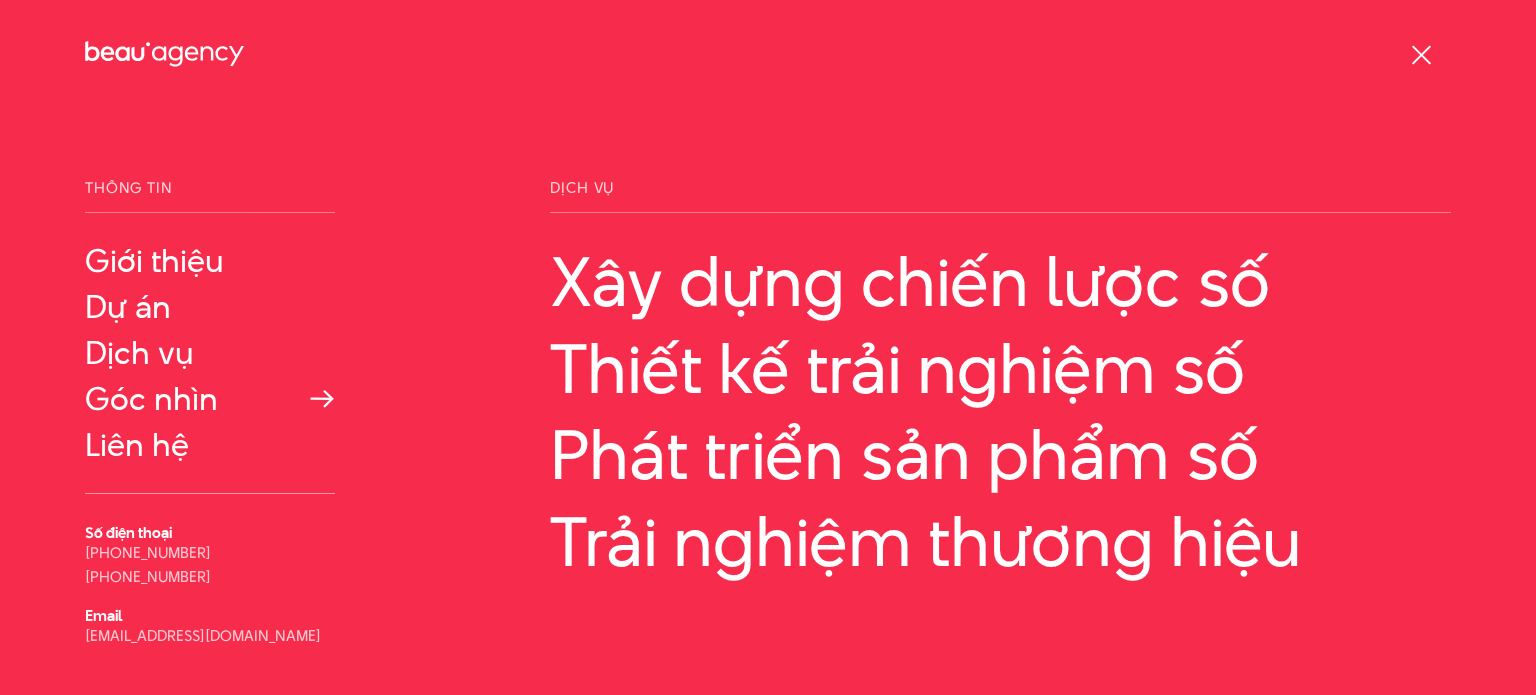 click on "Góc nhìn" at bounding box center [210, 399] 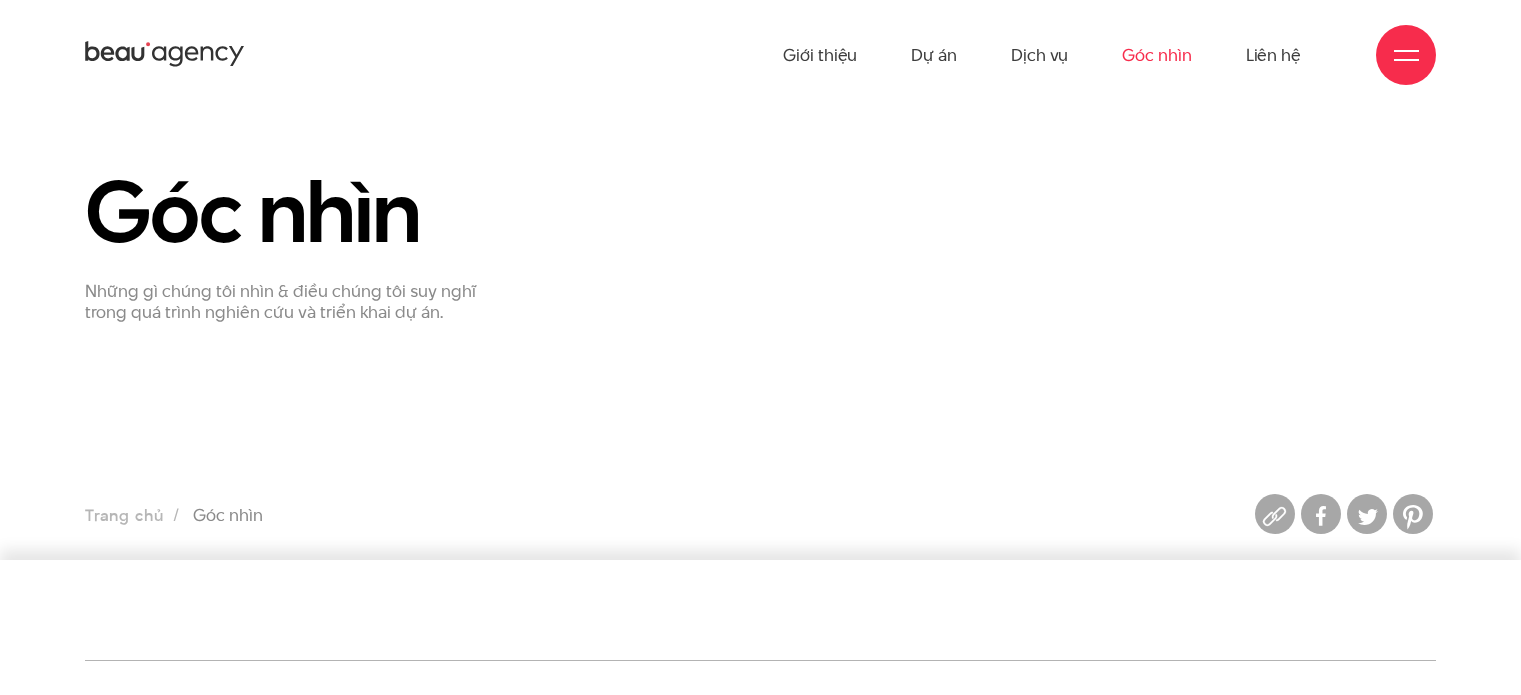 scroll, scrollTop: 0, scrollLeft: 0, axis: both 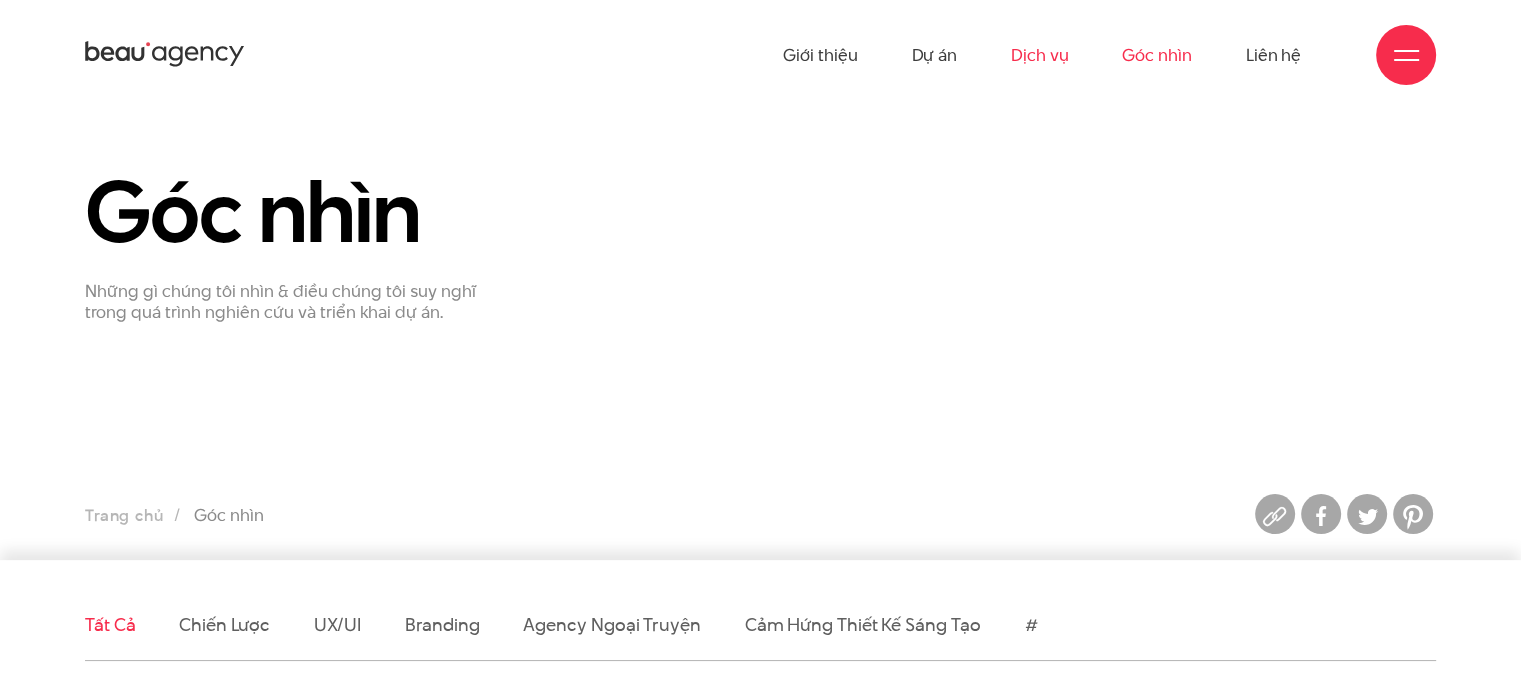 click on "Dịch vụ" at bounding box center [1039, 55] 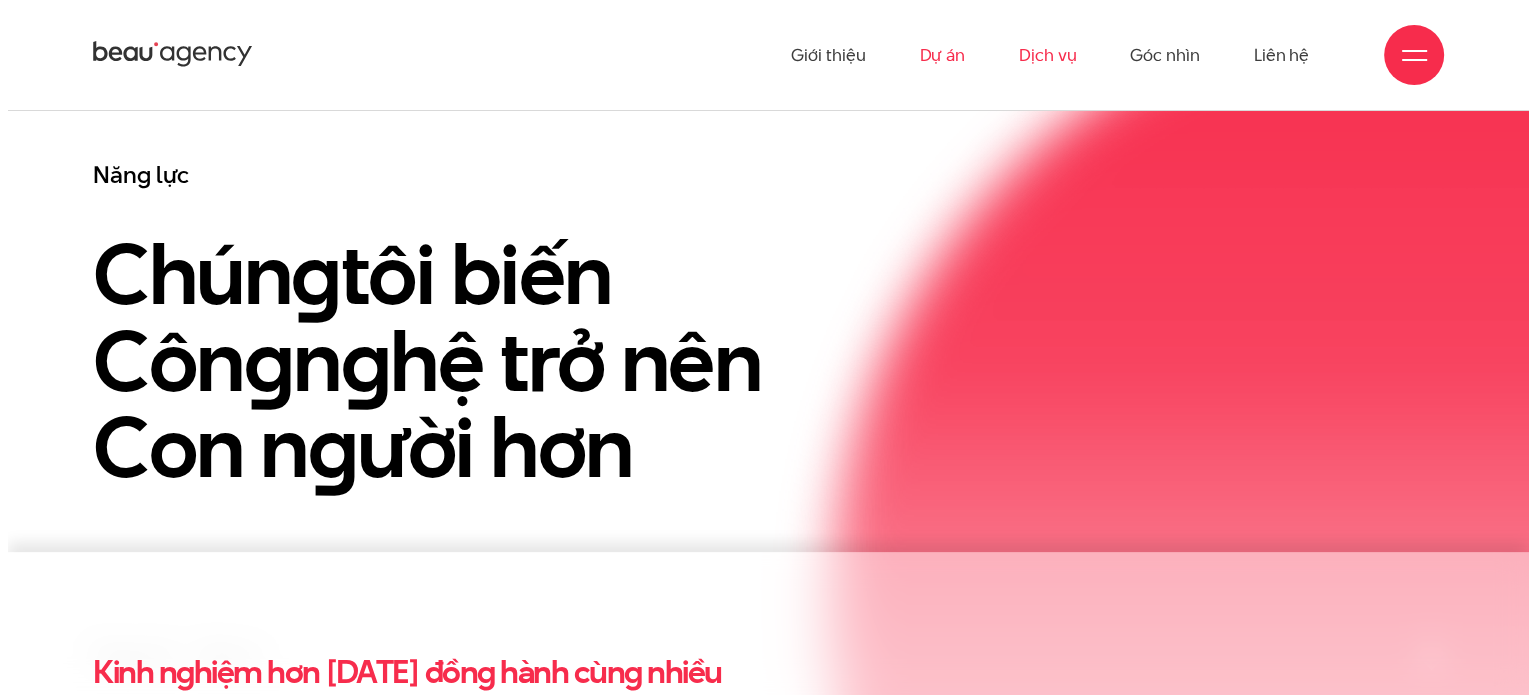 scroll, scrollTop: 100, scrollLeft: 0, axis: vertical 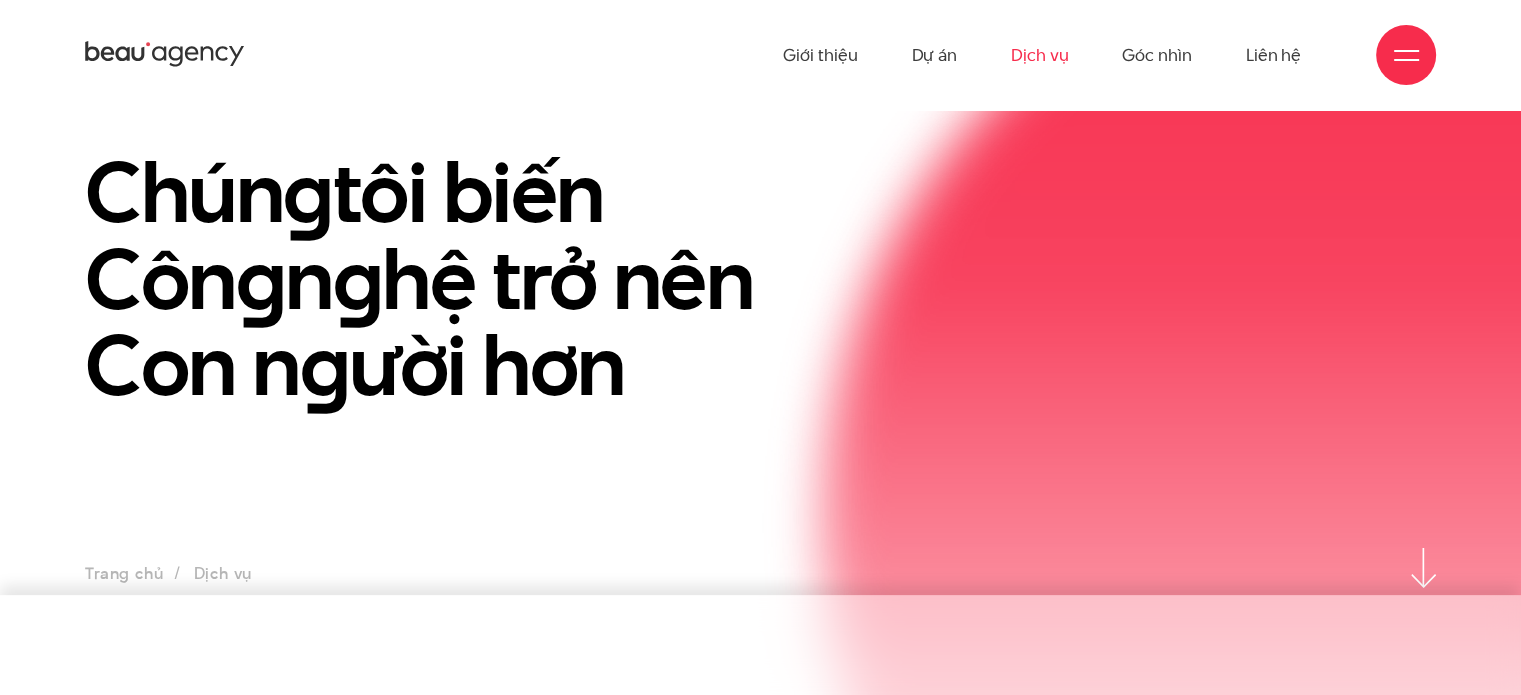 click at bounding box center [1406, 55] 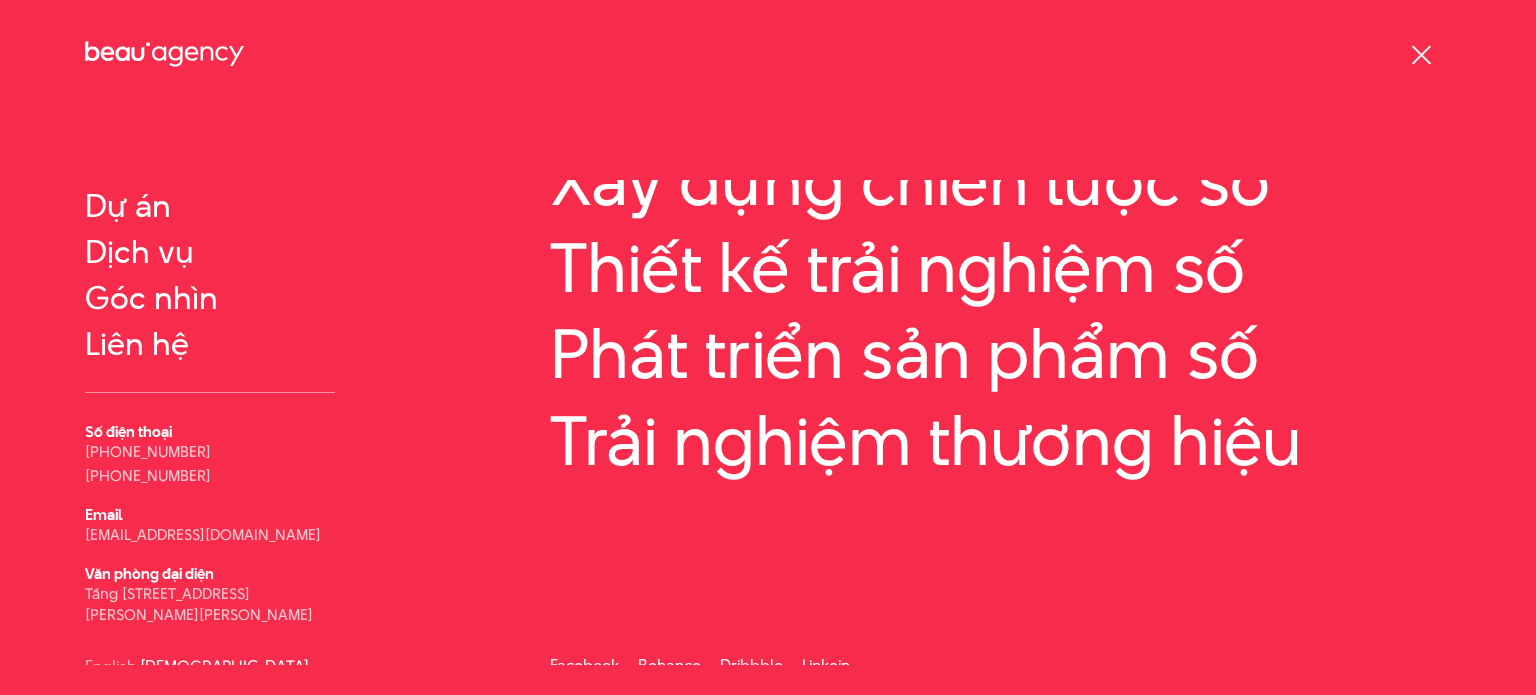 scroll, scrollTop: 112, scrollLeft: 0, axis: vertical 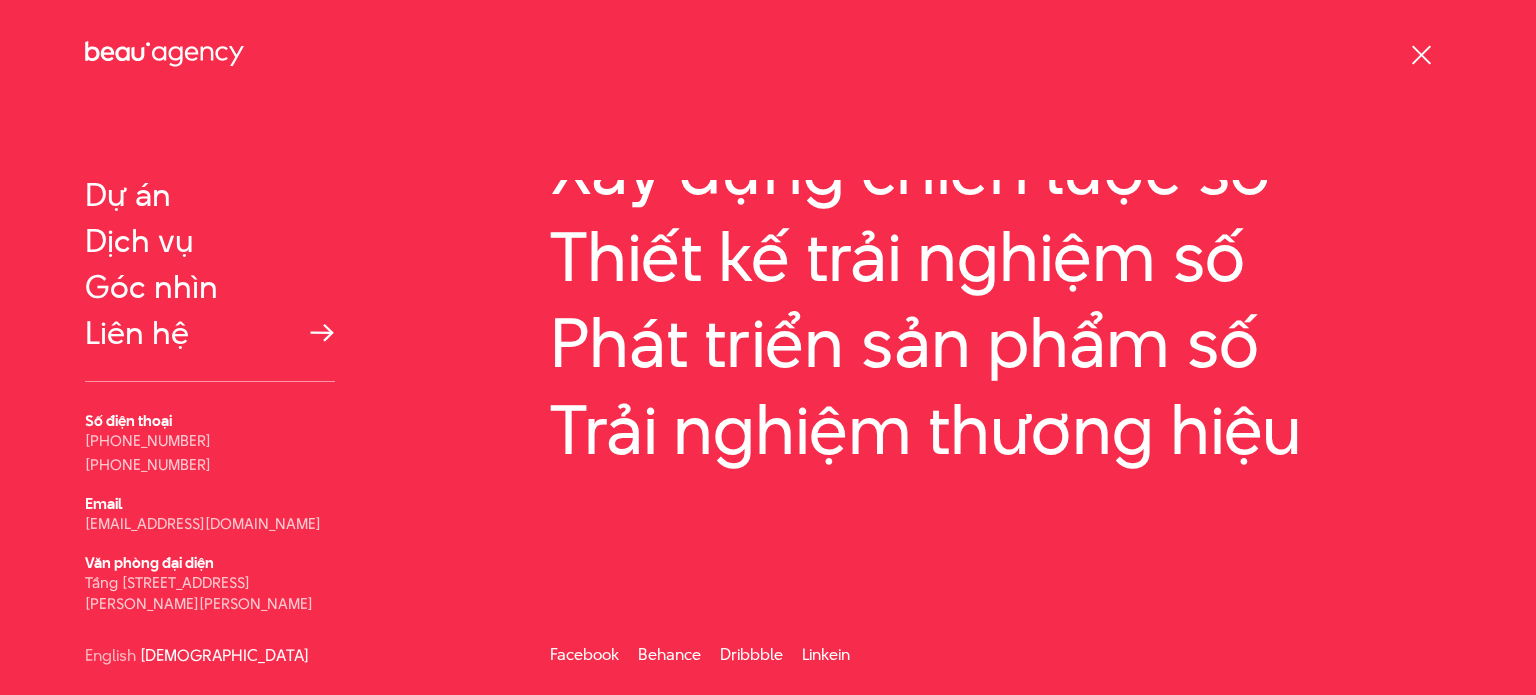 click on "Liên hệ" at bounding box center [210, 333] 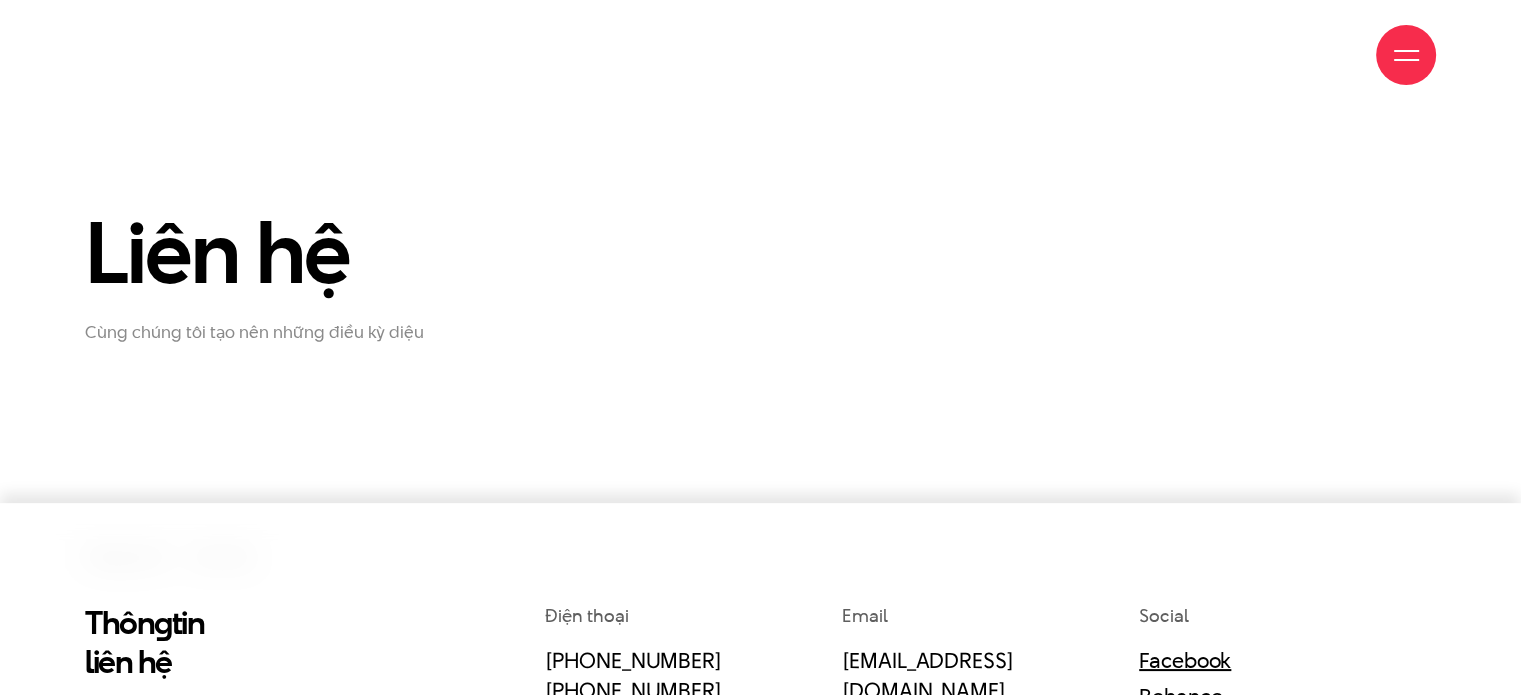 scroll, scrollTop: 0, scrollLeft: 0, axis: both 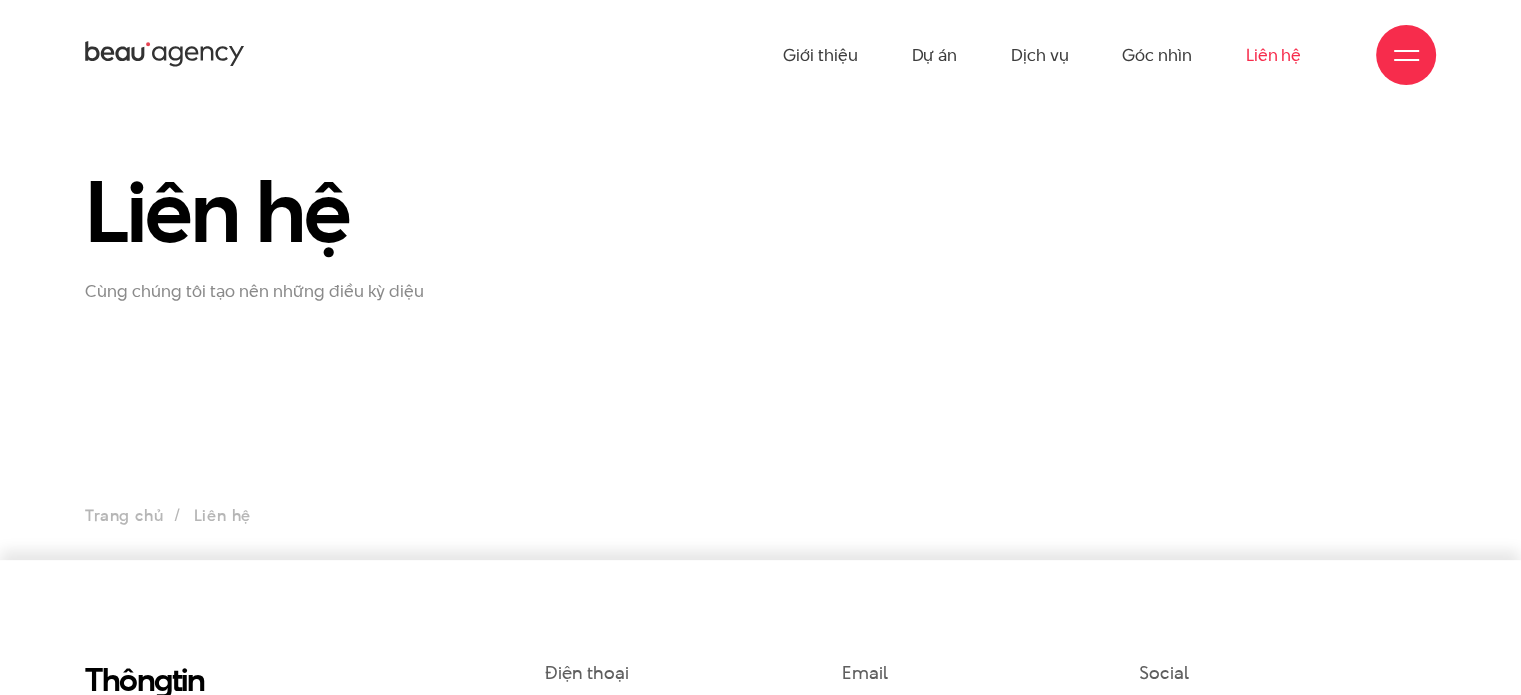 click on "Cùng chúng tôi tạo nên những điều kỳ diệu" at bounding box center [300, 291] 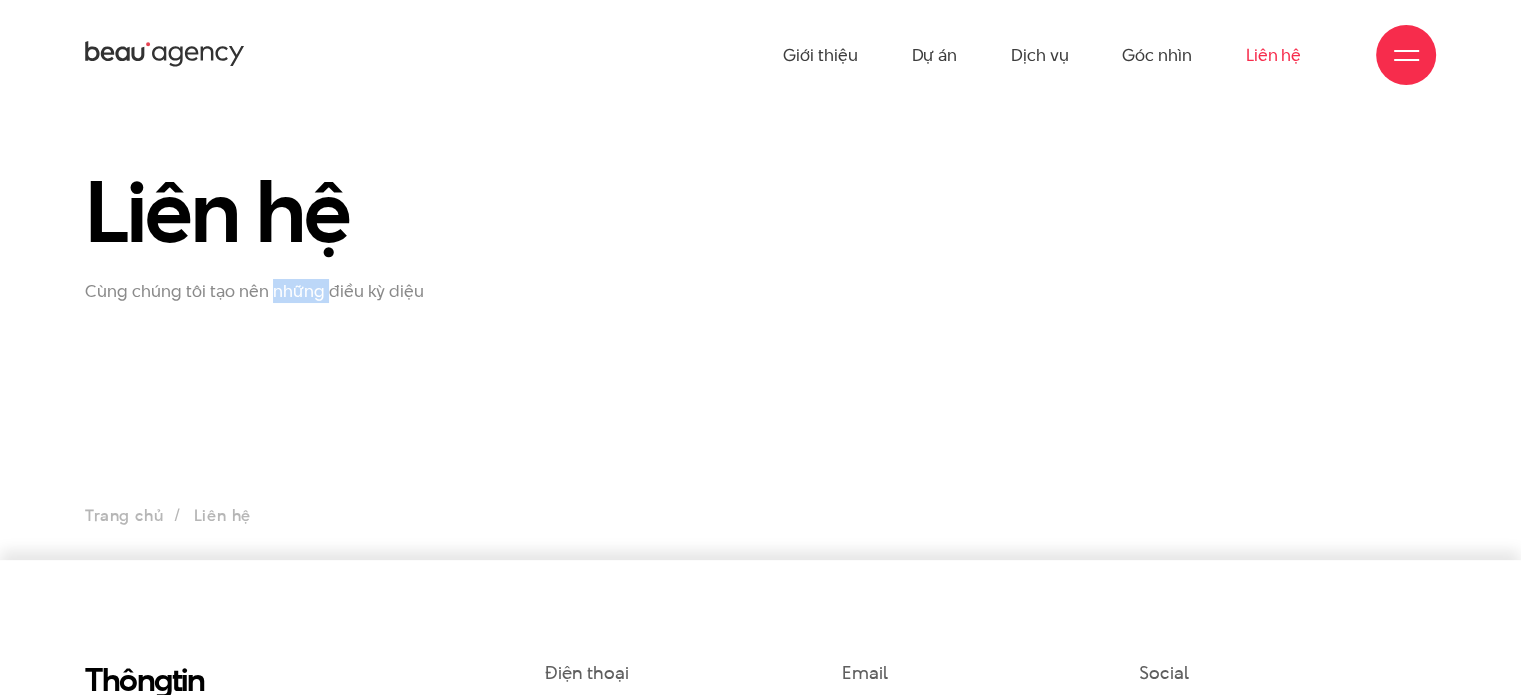 click on "Cùng chúng tôi tạo nên những điều kỳ diệu" at bounding box center [300, 291] 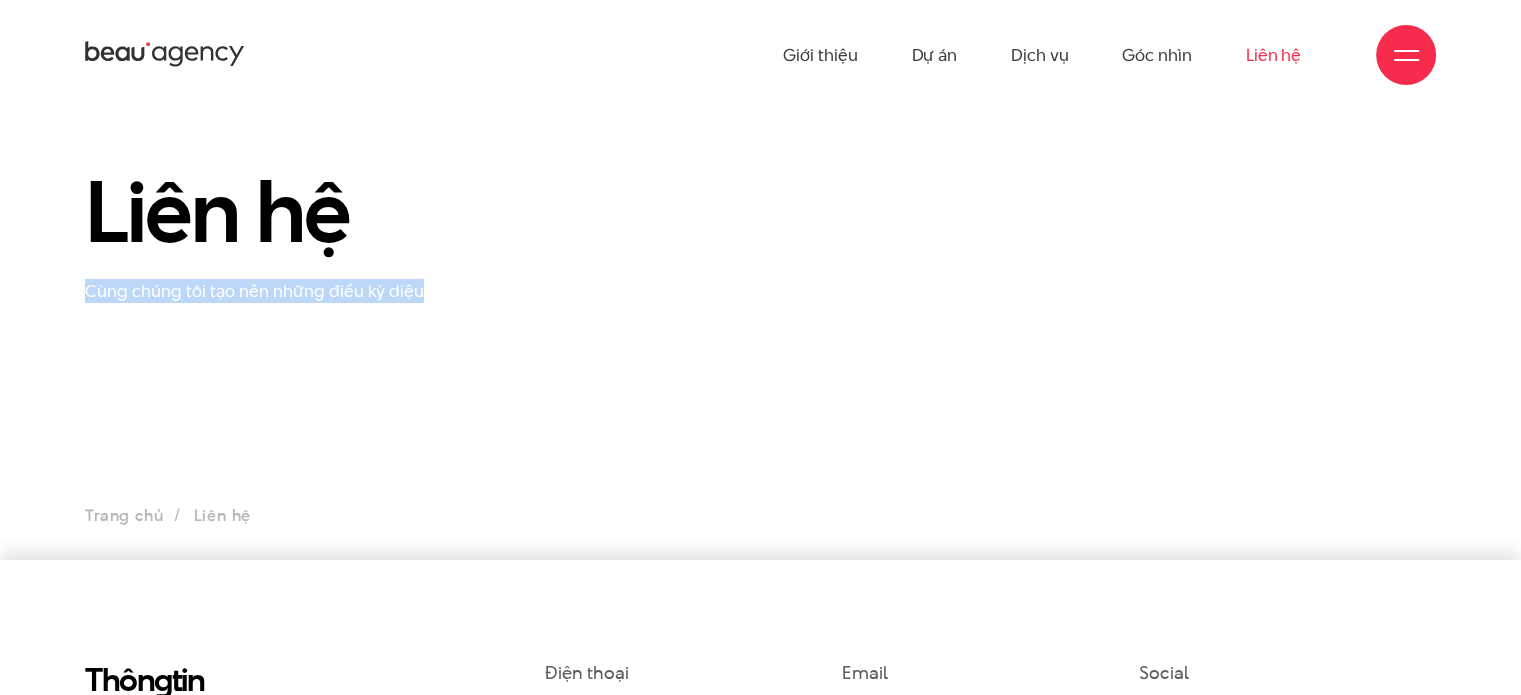 click on "Cùng chúng tôi tạo nên những điều kỳ diệu" at bounding box center [300, 291] 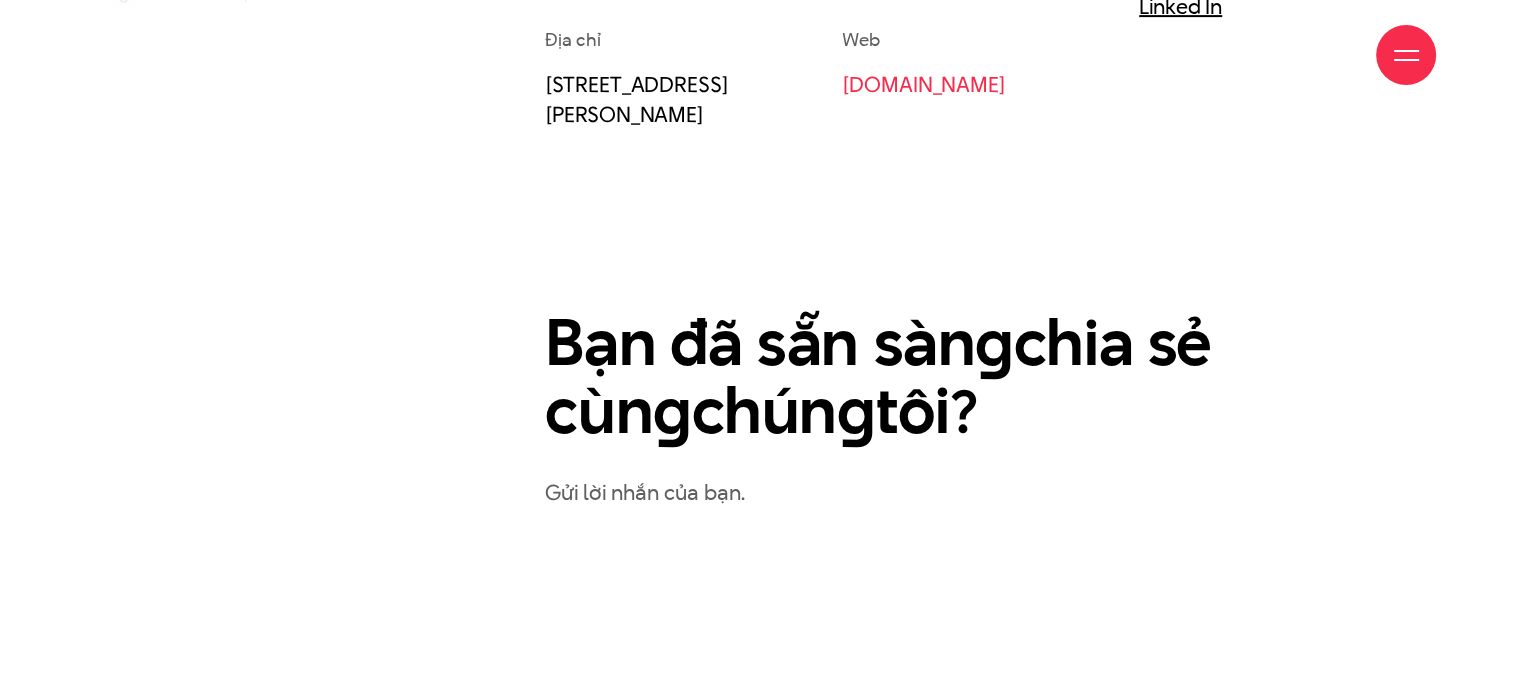scroll, scrollTop: 900, scrollLeft: 0, axis: vertical 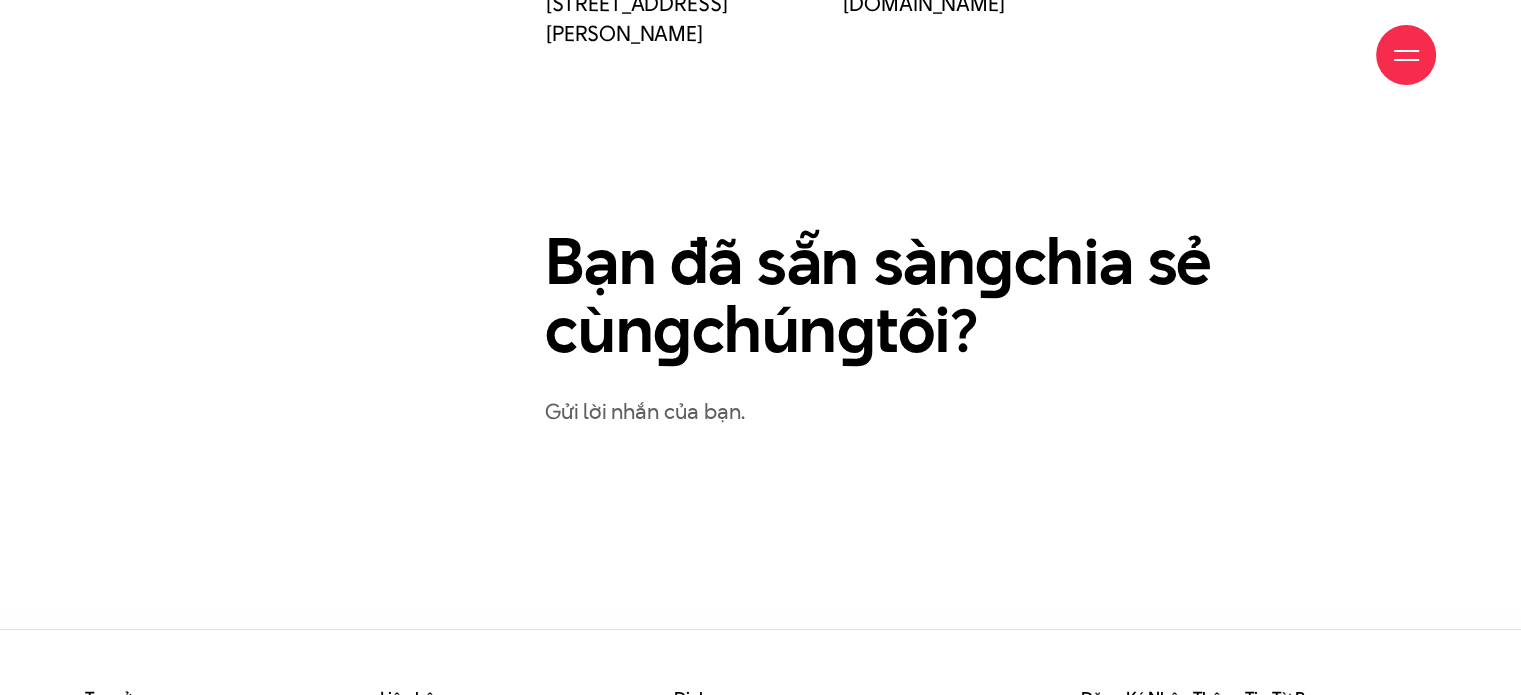 click on "Bạn đã sẵn sàn g  chia sẻ cùn g  chún g  tôi?" at bounding box center (923, 296) 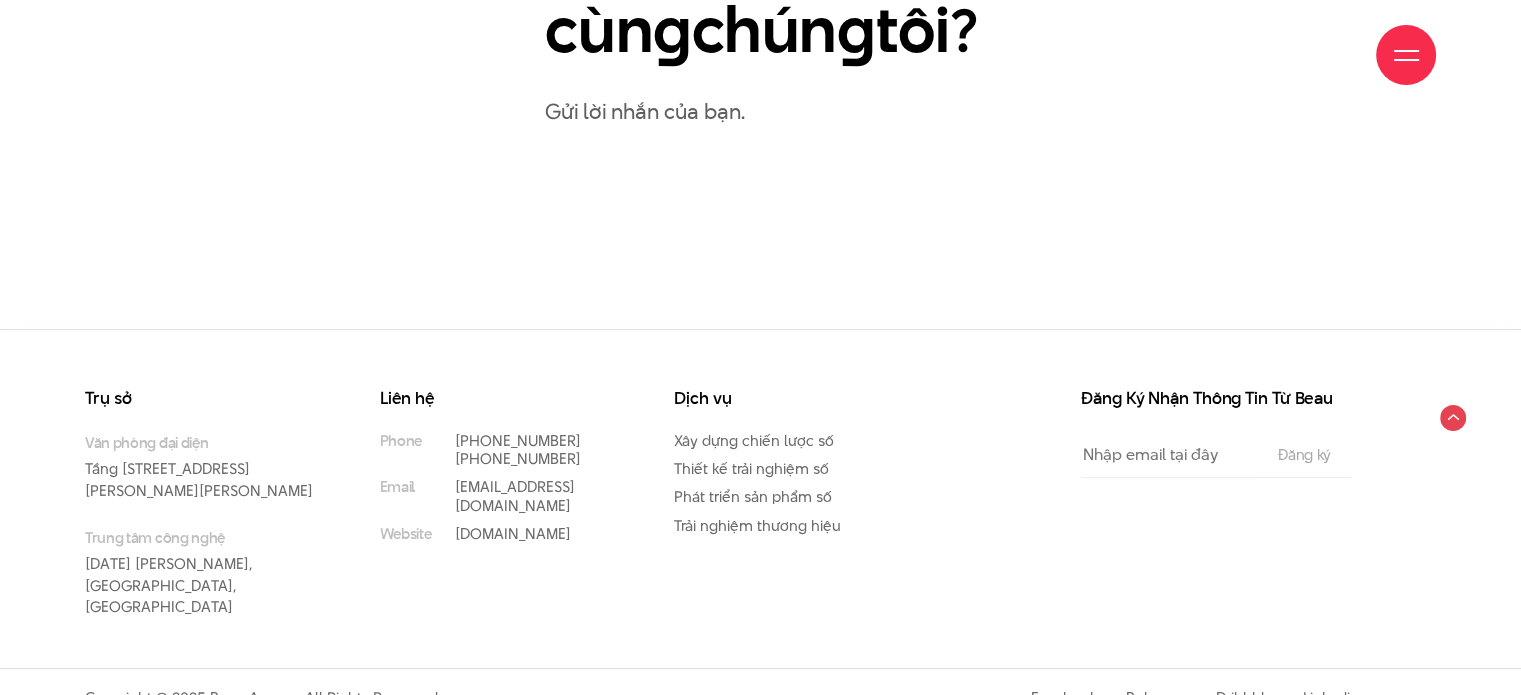 scroll, scrollTop: 1210, scrollLeft: 0, axis: vertical 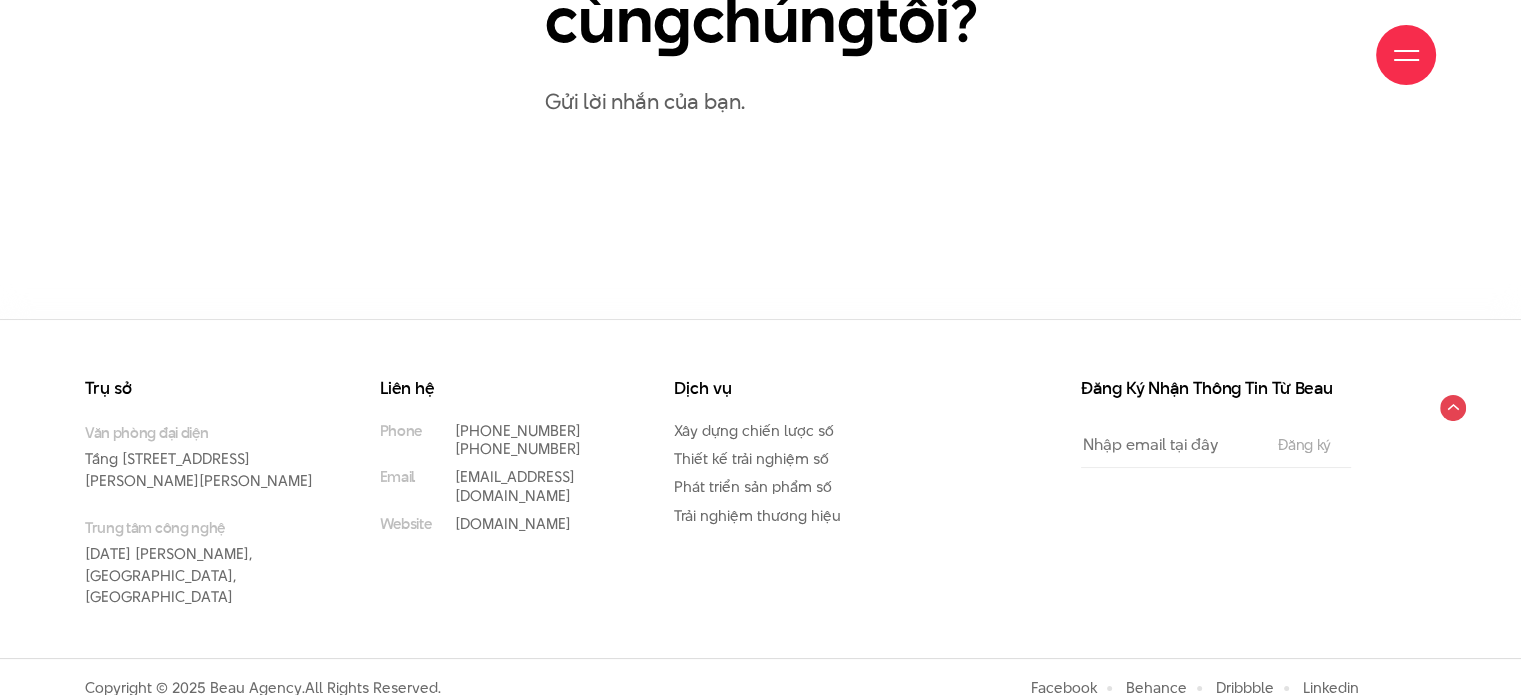 click on "Giới thiệu
Dự án
Dịch vụ
Góc nhìn
Liên hệ" at bounding box center [760, 55] 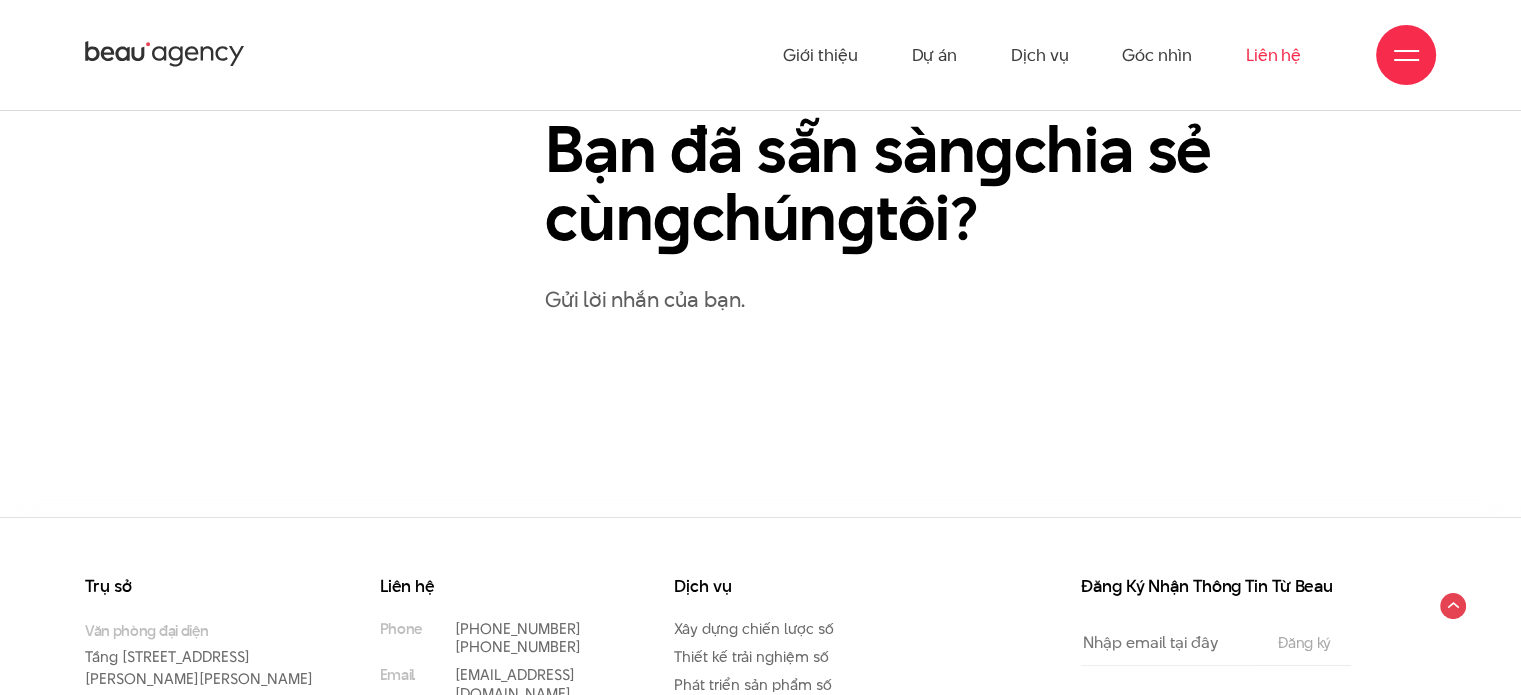 scroll, scrollTop: 1010, scrollLeft: 0, axis: vertical 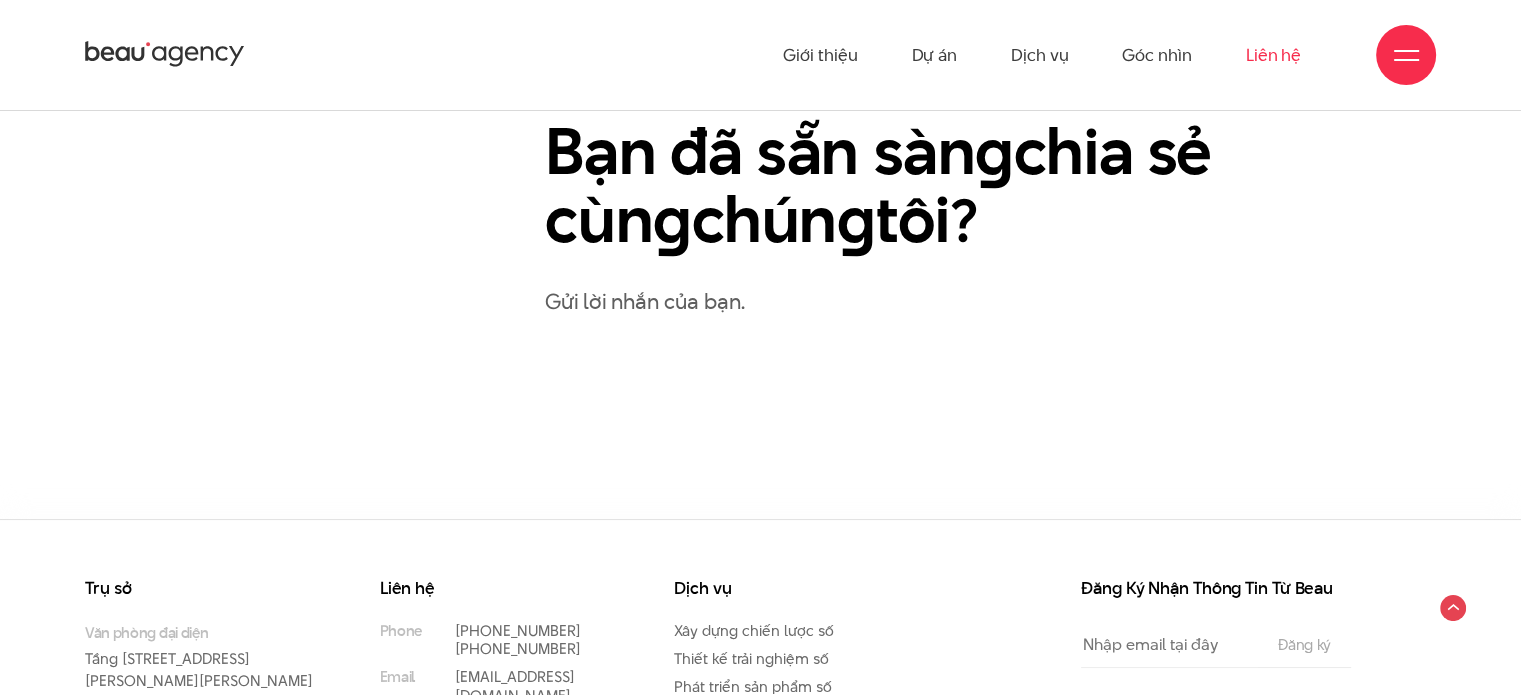 click on "Điện thoại
(+84) 97 531 9889 (+84) 86 929 1771
Email
info@beau.vn
Social
Facebook Behance Dribbble Linked In
Địa chỉ
33 Giang Văn Minh, Ba Đình, Hà Nội
Web
beau.vn
g g  chún" at bounding box center (990, 34) 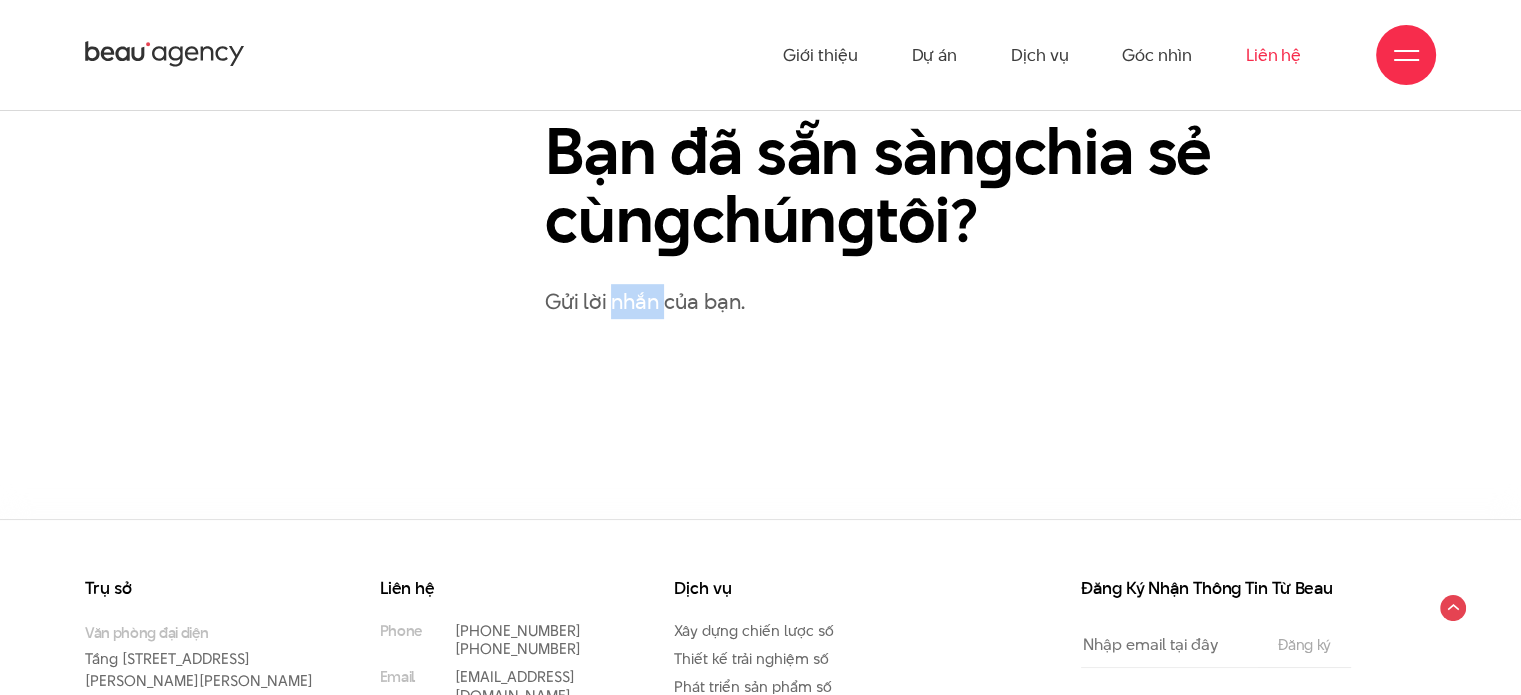 click on "Điện thoại
(+84) 97 531 9889 (+84) 86 929 1771
Email
info@beau.vn
Social
Facebook Behance Dribbble Linked In
Địa chỉ
33 Giang Văn Minh, Ba Đình, Hà Nội
Web
beau.vn
g g  chún" at bounding box center (990, 34) 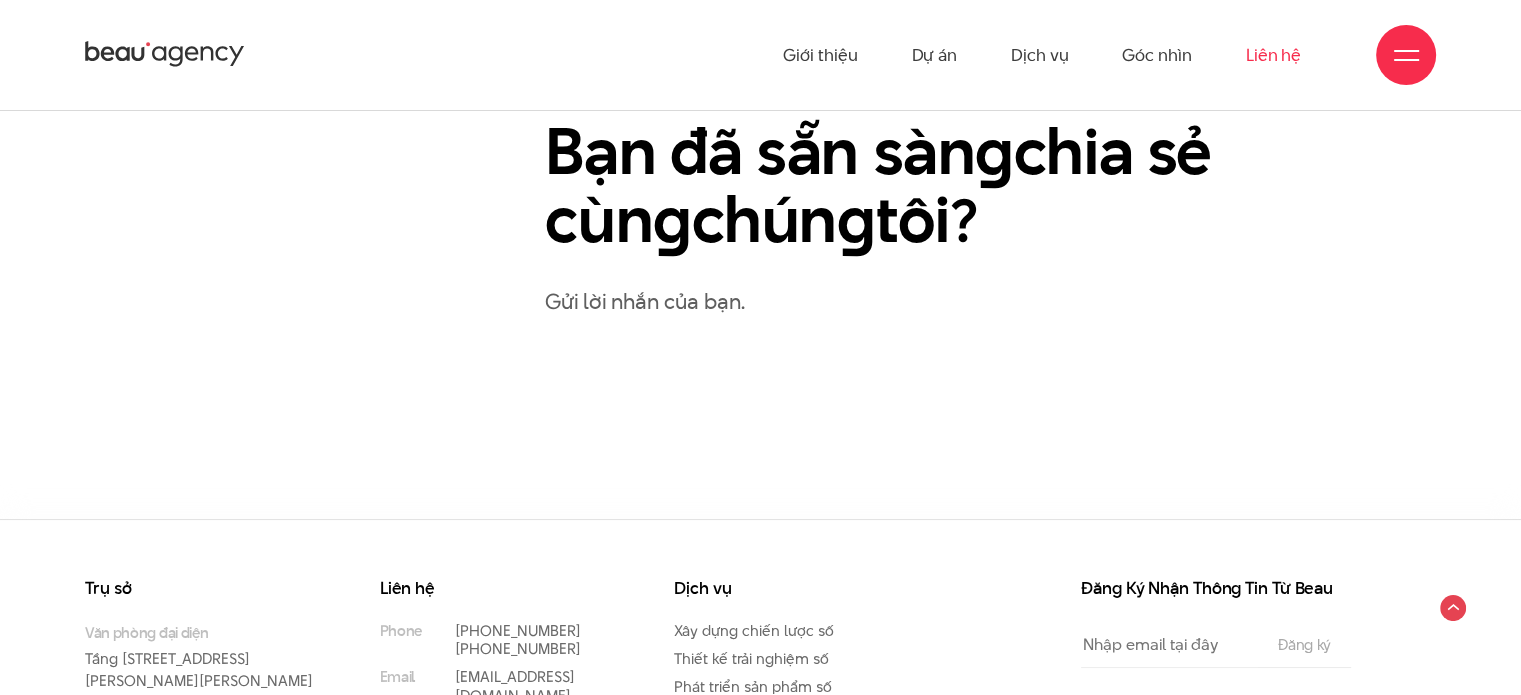 click on "Gửi lời nhắn của bạn." at bounding box center [990, 301] 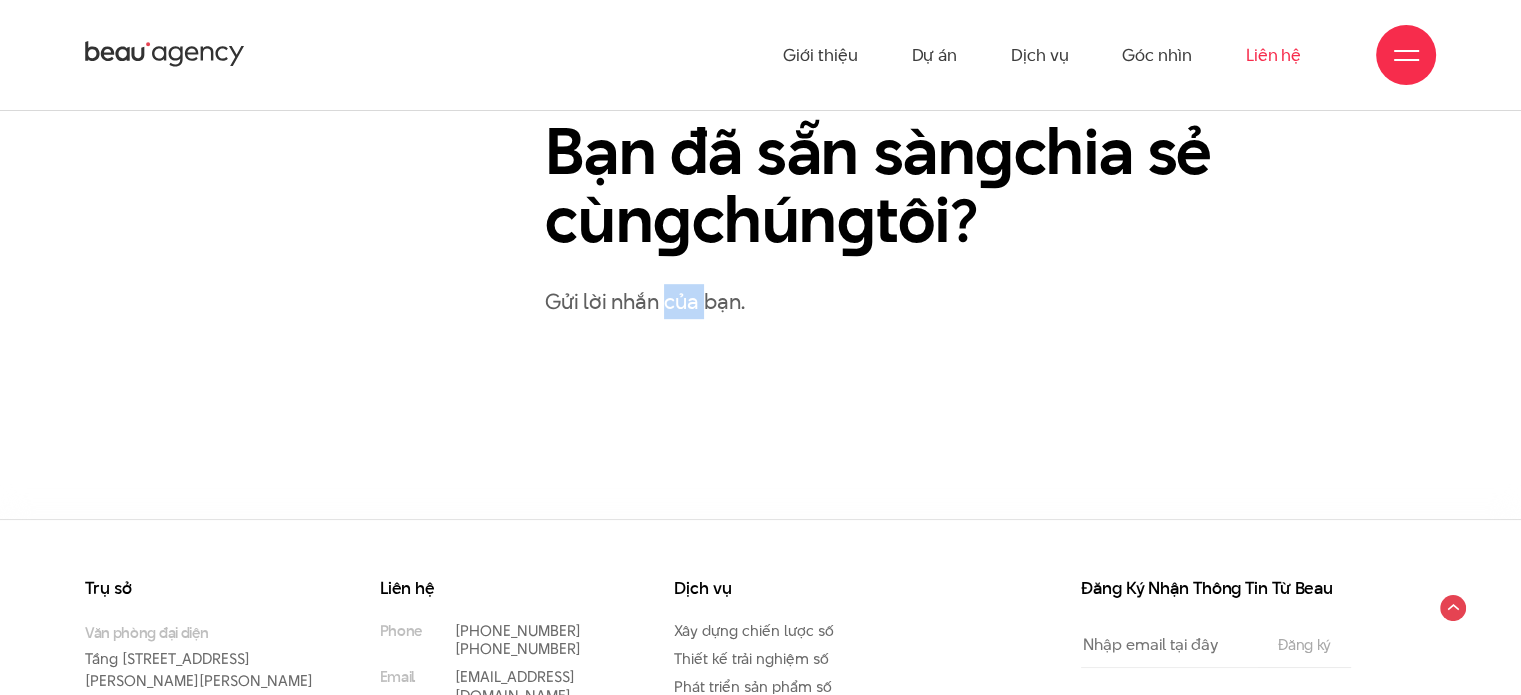 click on "Gửi lời nhắn của bạn." at bounding box center (990, 301) 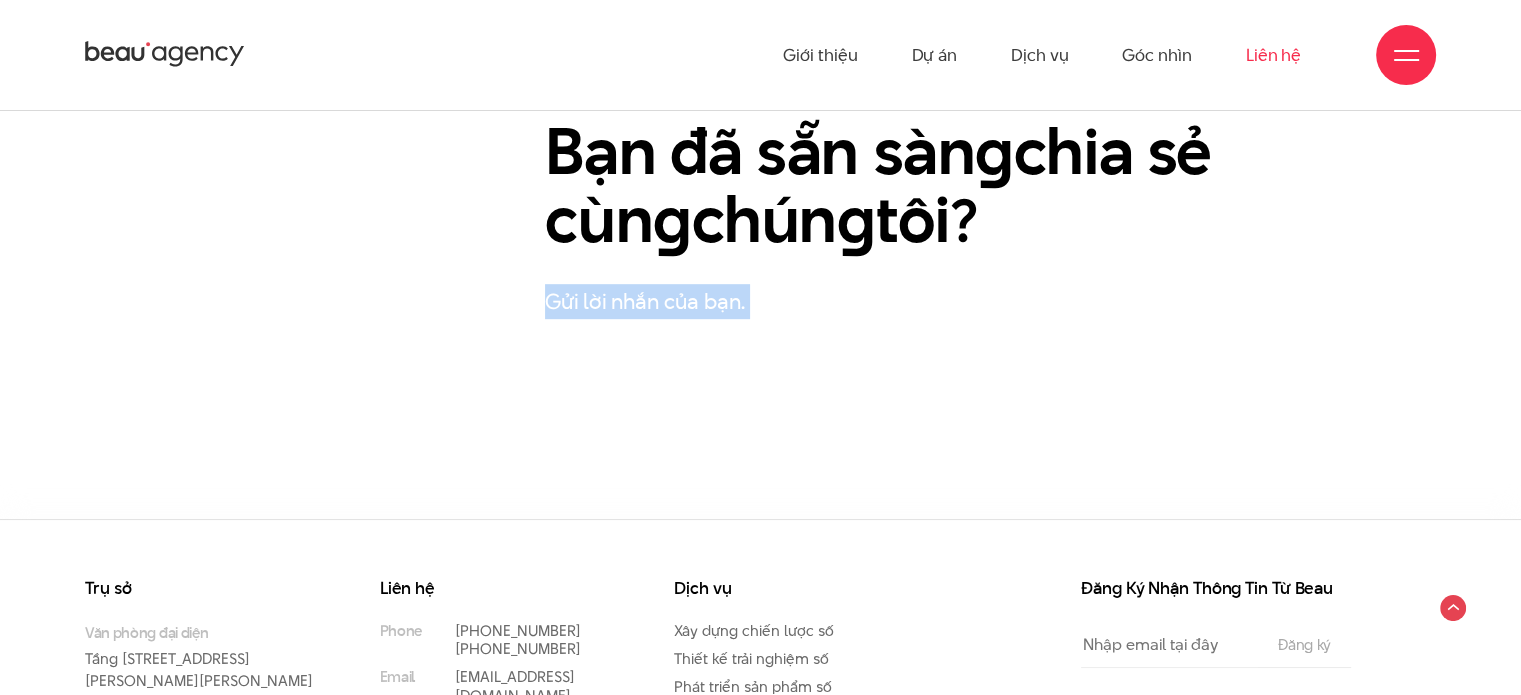 click on "Gửi lời nhắn của bạn." at bounding box center [990, 301] 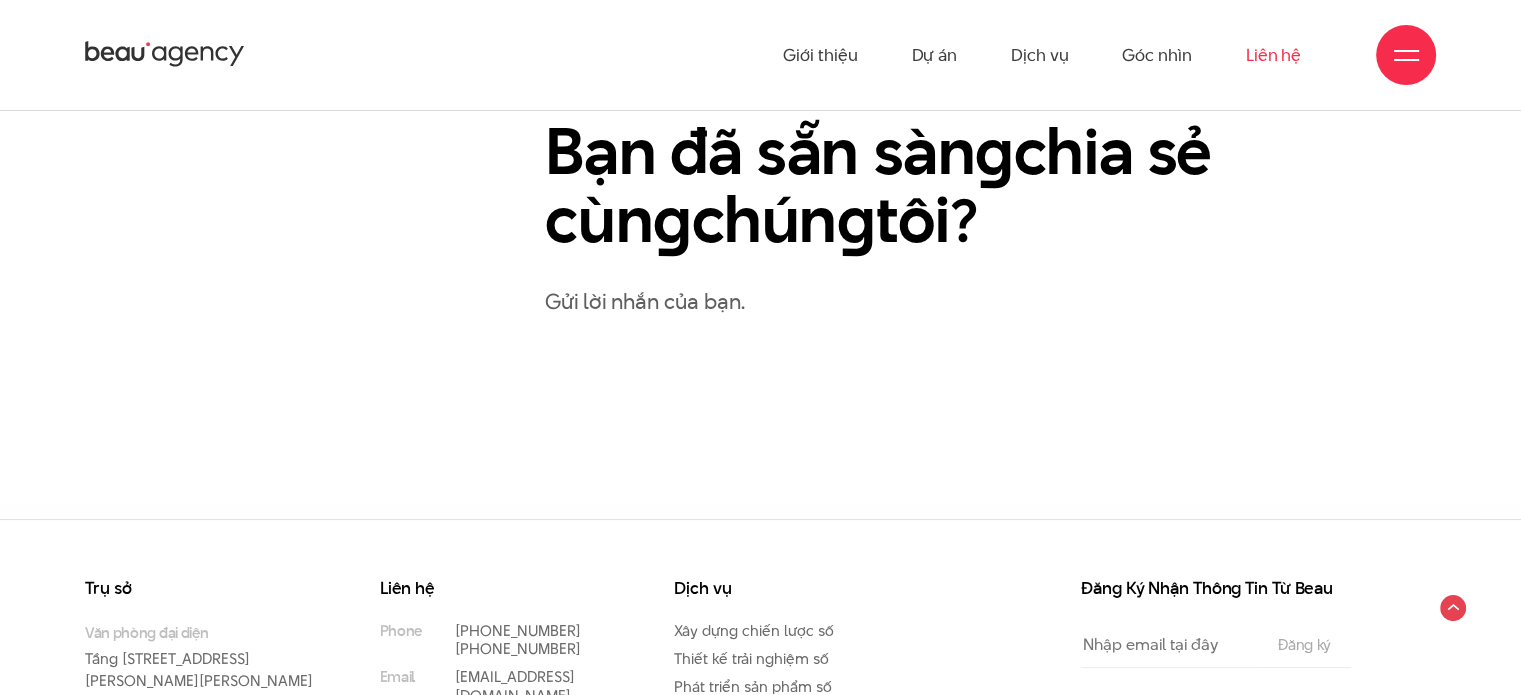 click on "g" at bounding box center (856, 219) 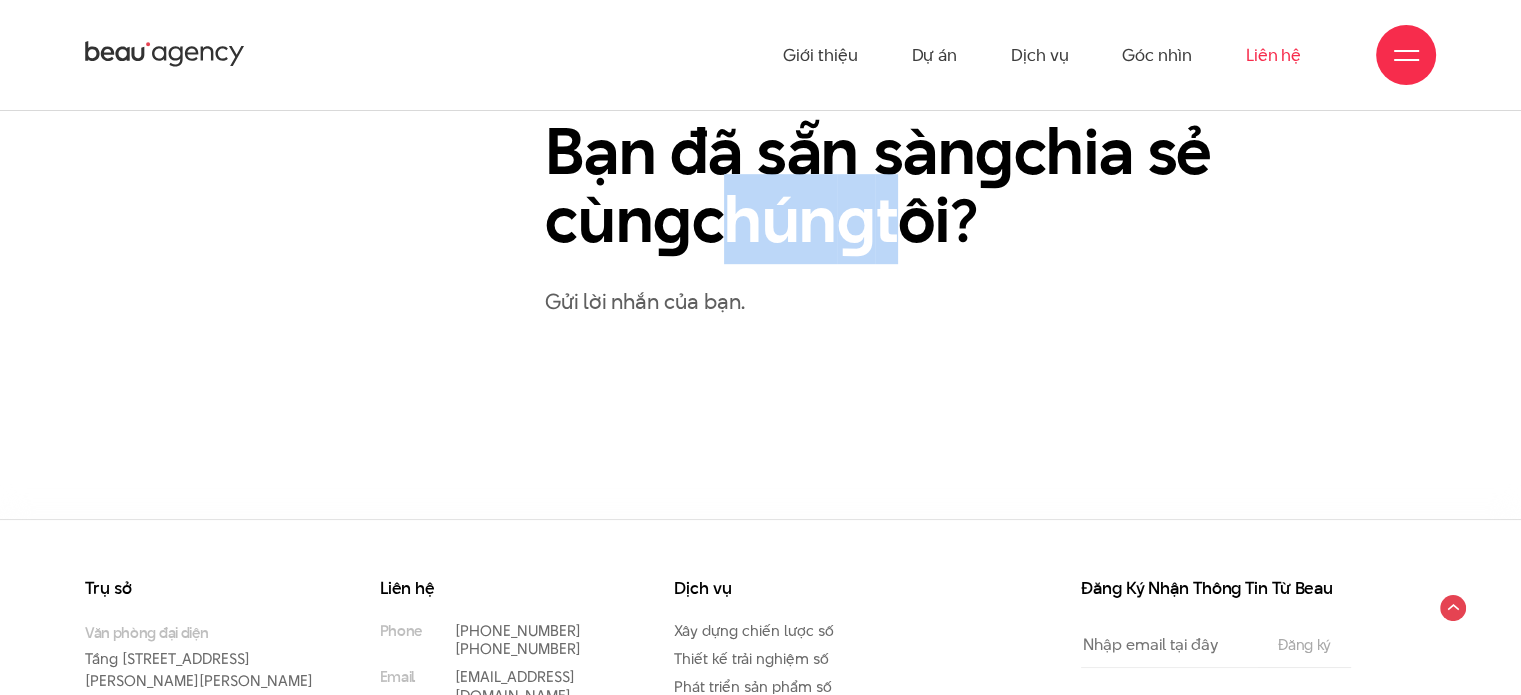 click on "g" at bounding box center [856, 219] 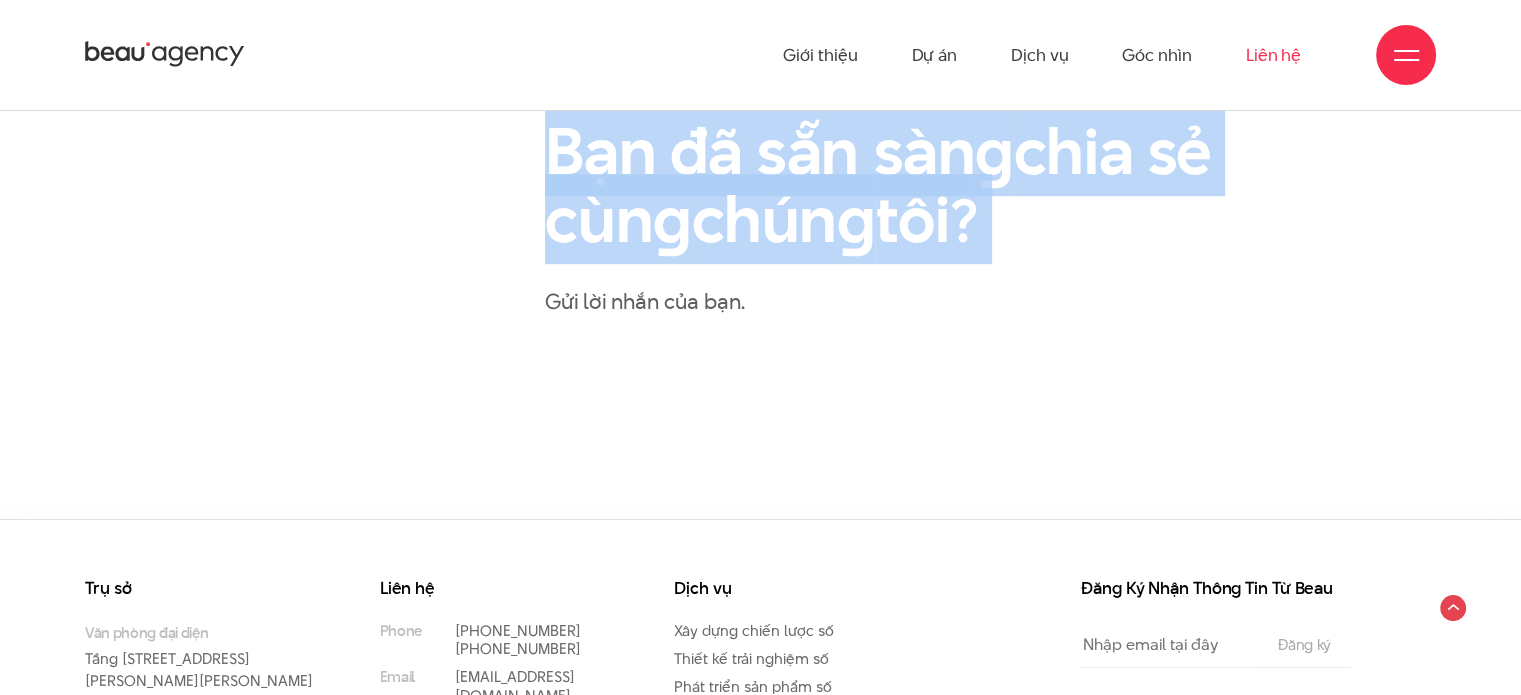 click on "g" at bounding box center (856, 219) 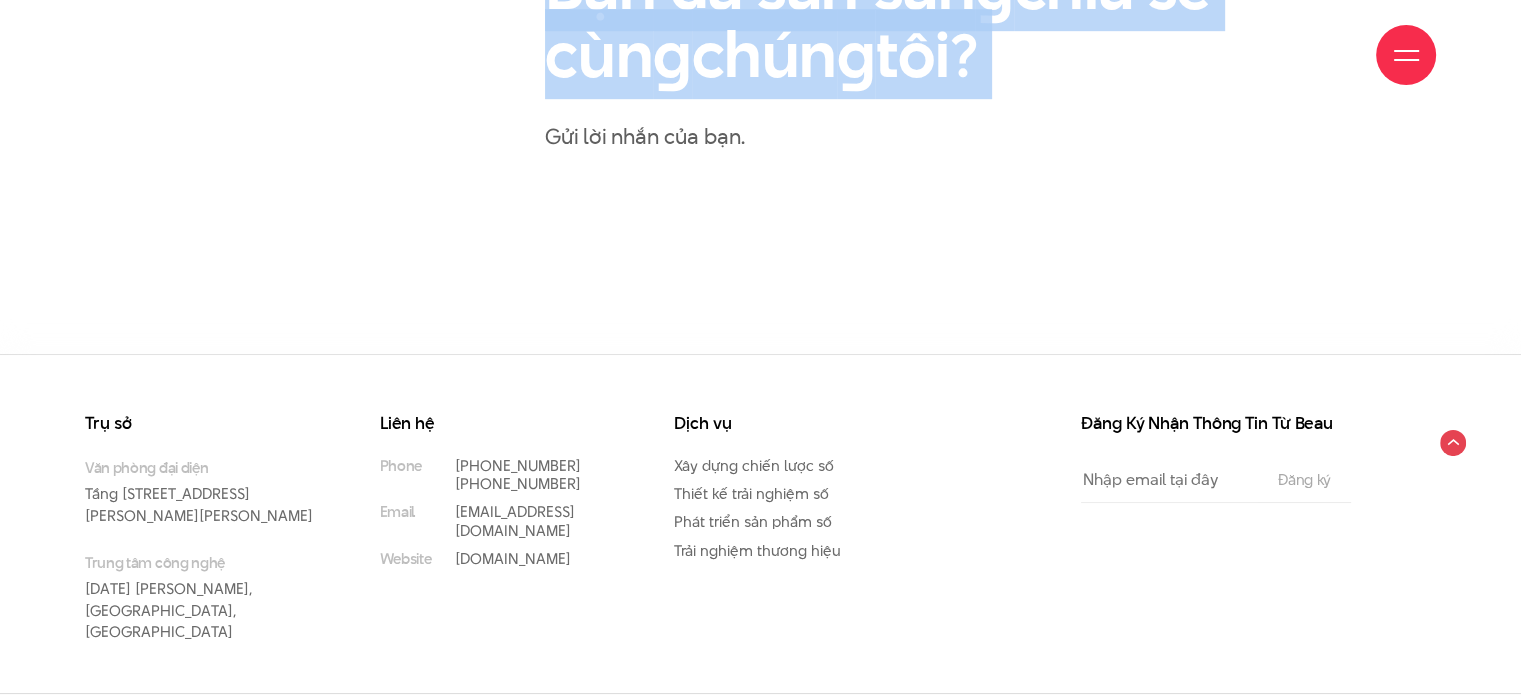 scroll, scrollTop: 1210, scrollLeft: 0, axis: vertical 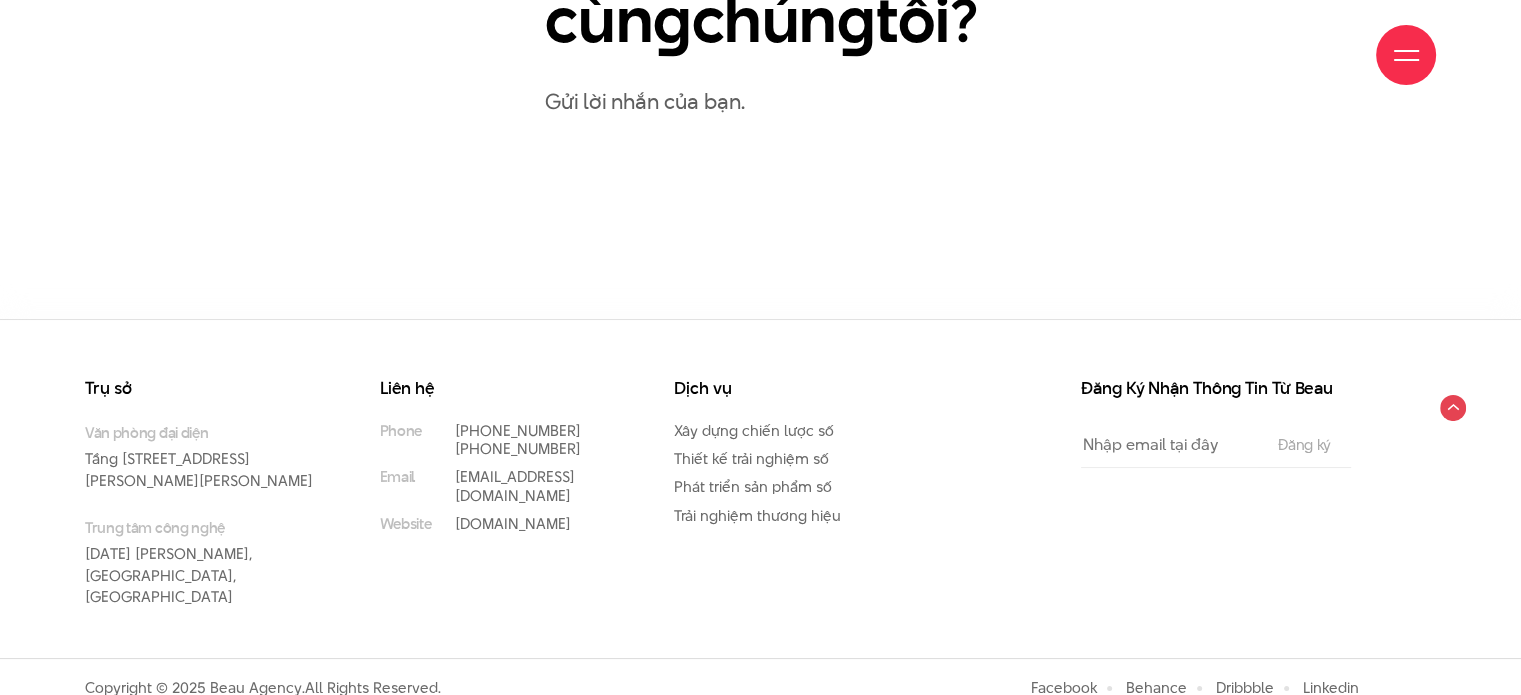 click on "Dịch vụ
Xây dựng chiến lược số
Thiết kế trải nghiệm số
Phát triển sản phẩm số
Trải nghiệm thương hiệu" at bounding box center [806, 452] 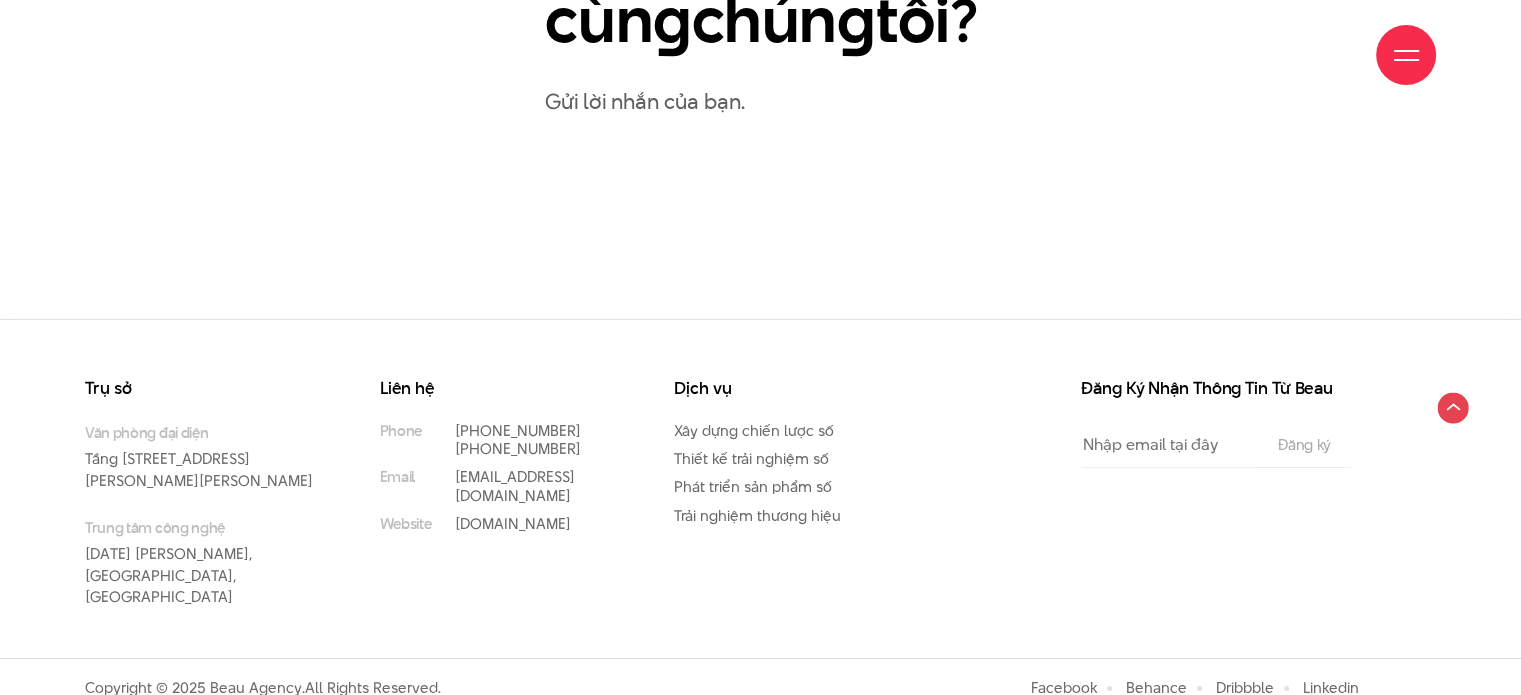 click 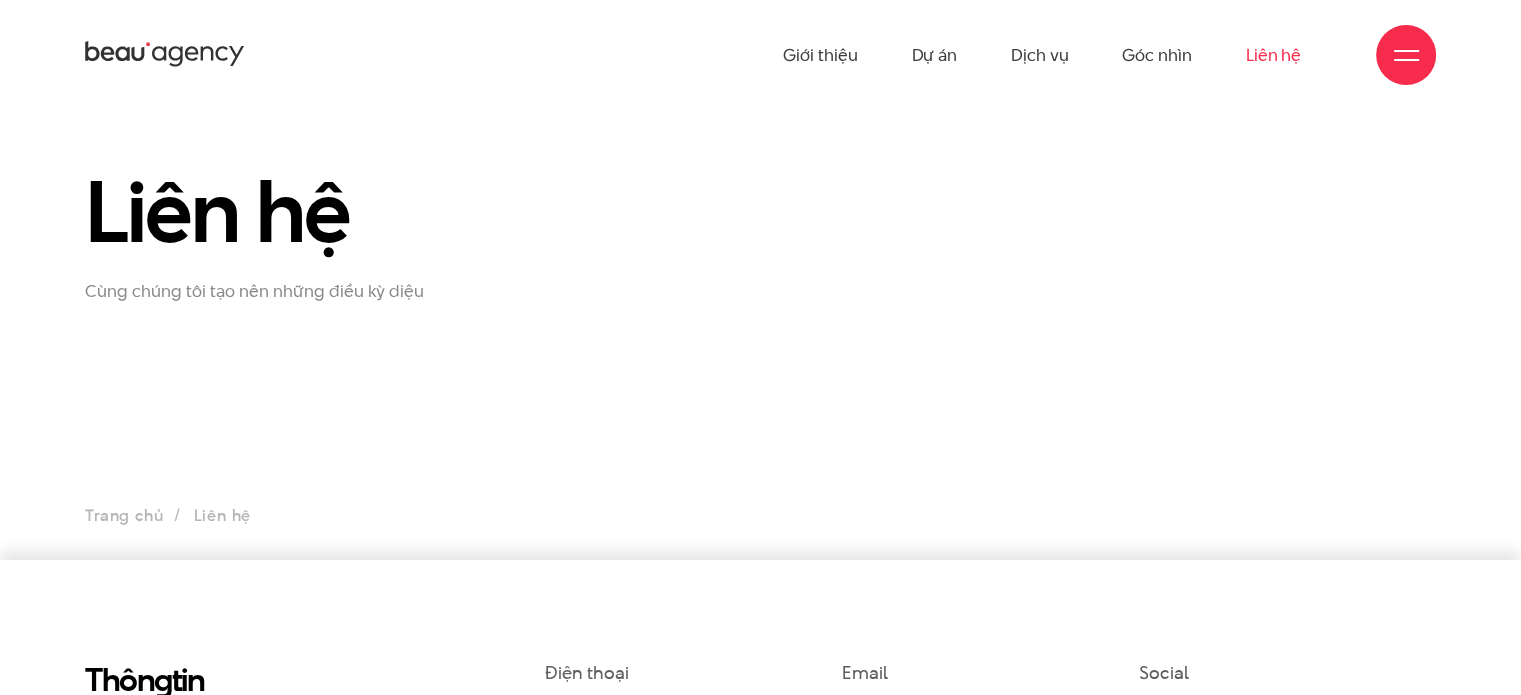 scroll, scrollTop: 1210, scrollLeft: 0, axis: vertical 